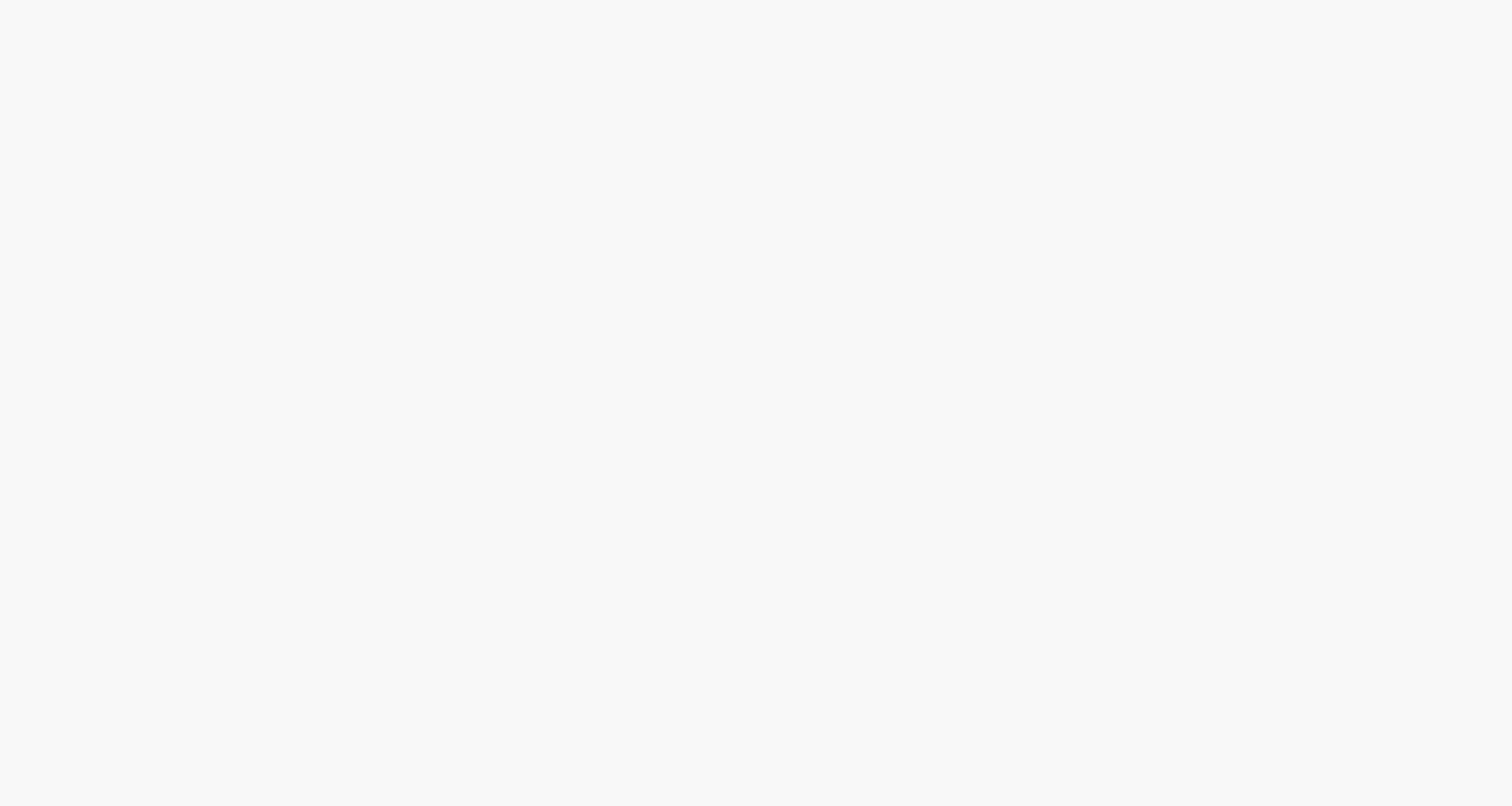 scroll, scrollTop: 0, scrollLeft: 0, axis: both 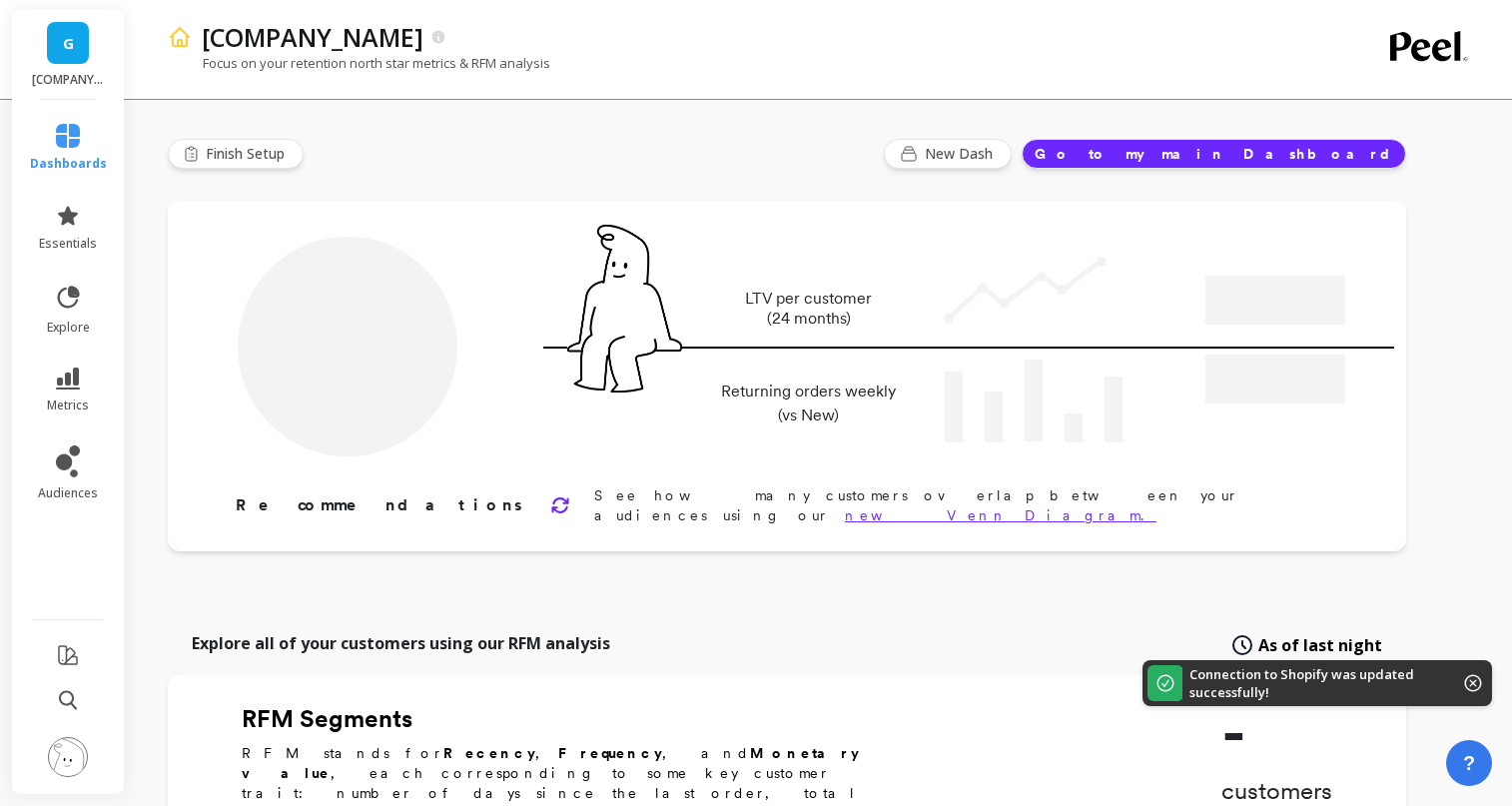 type on "Champions" 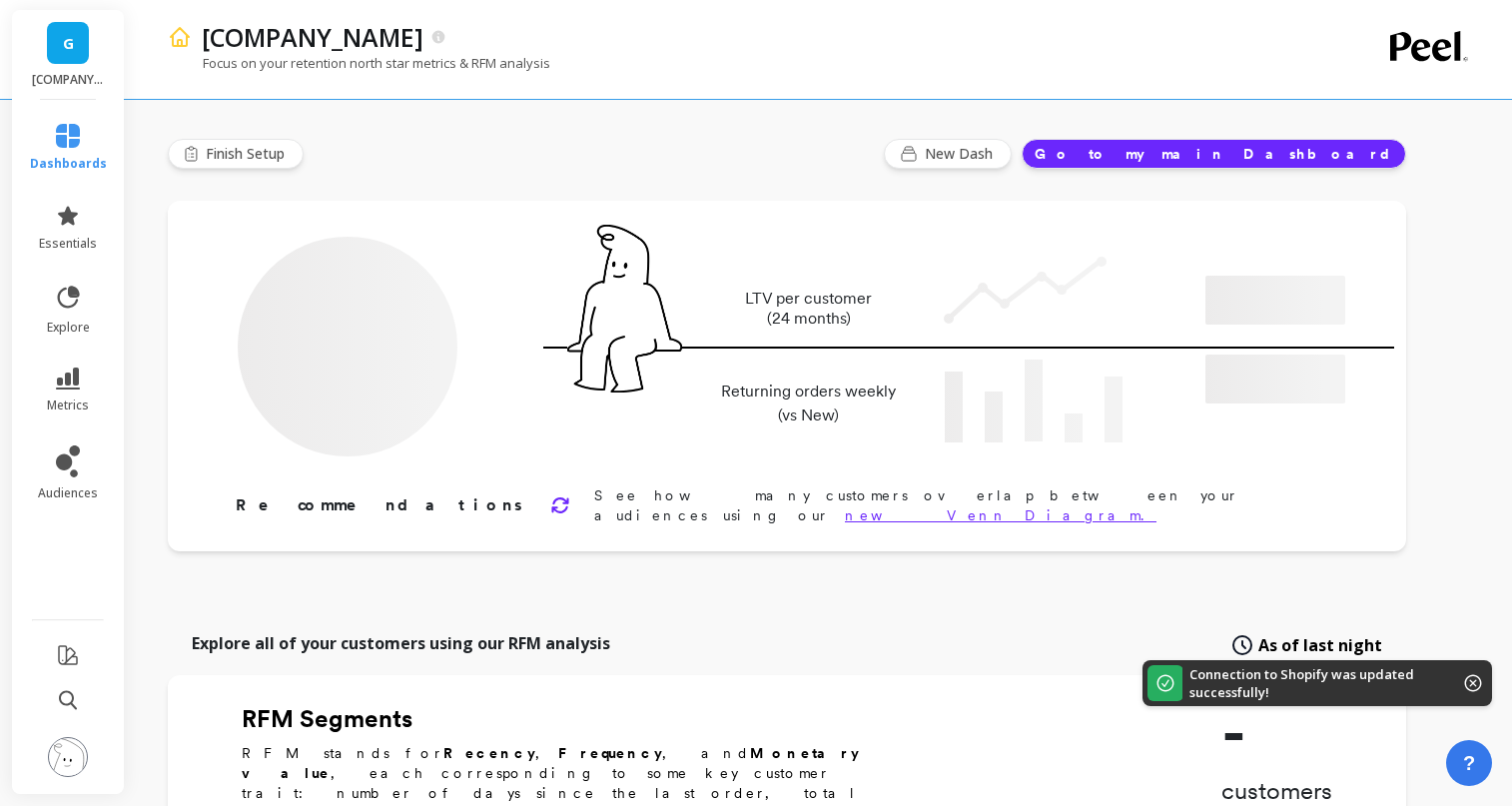 type on "[NUMBER]" 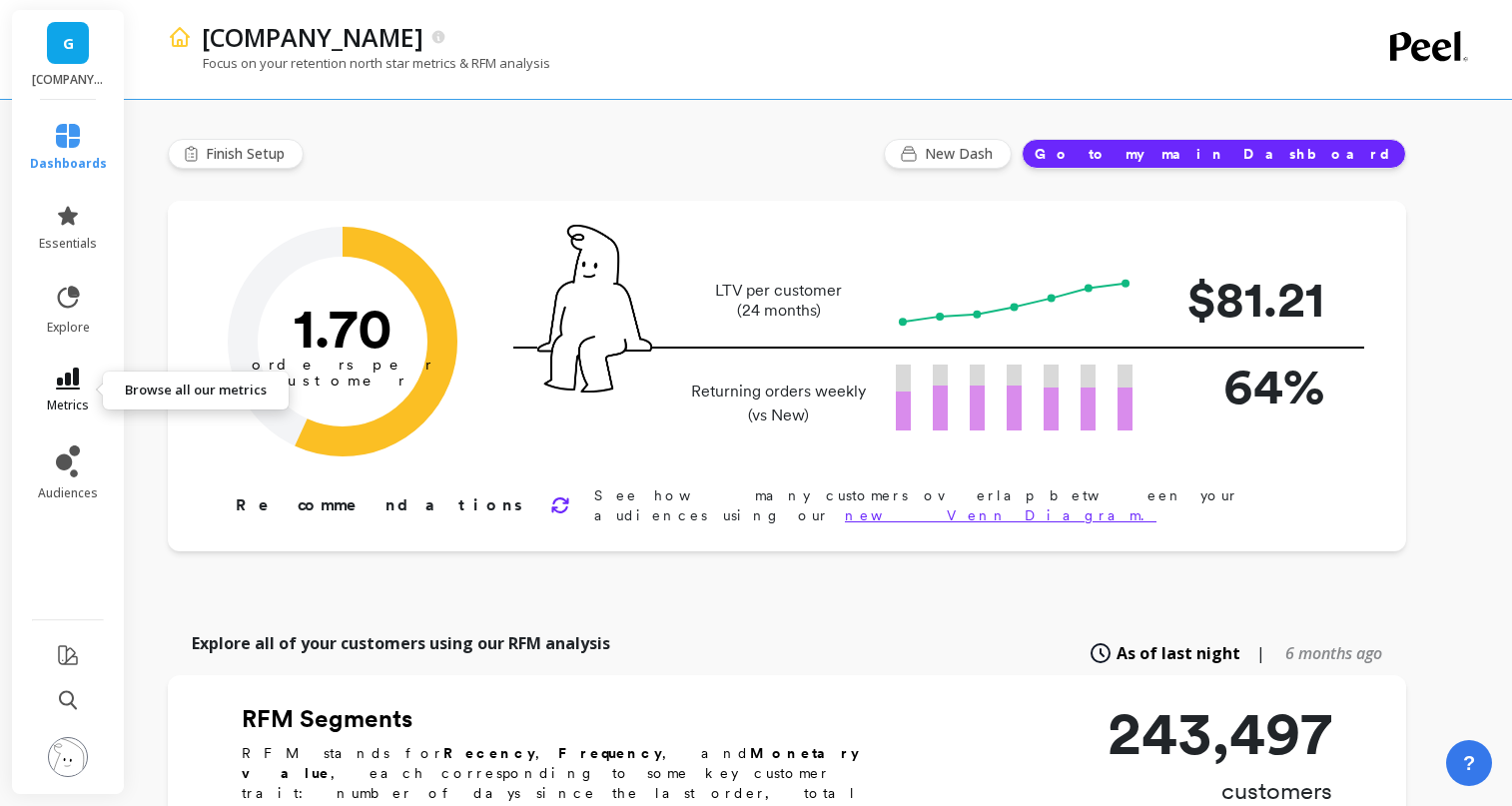 click on "metrics" at bounding box center [68, 391] 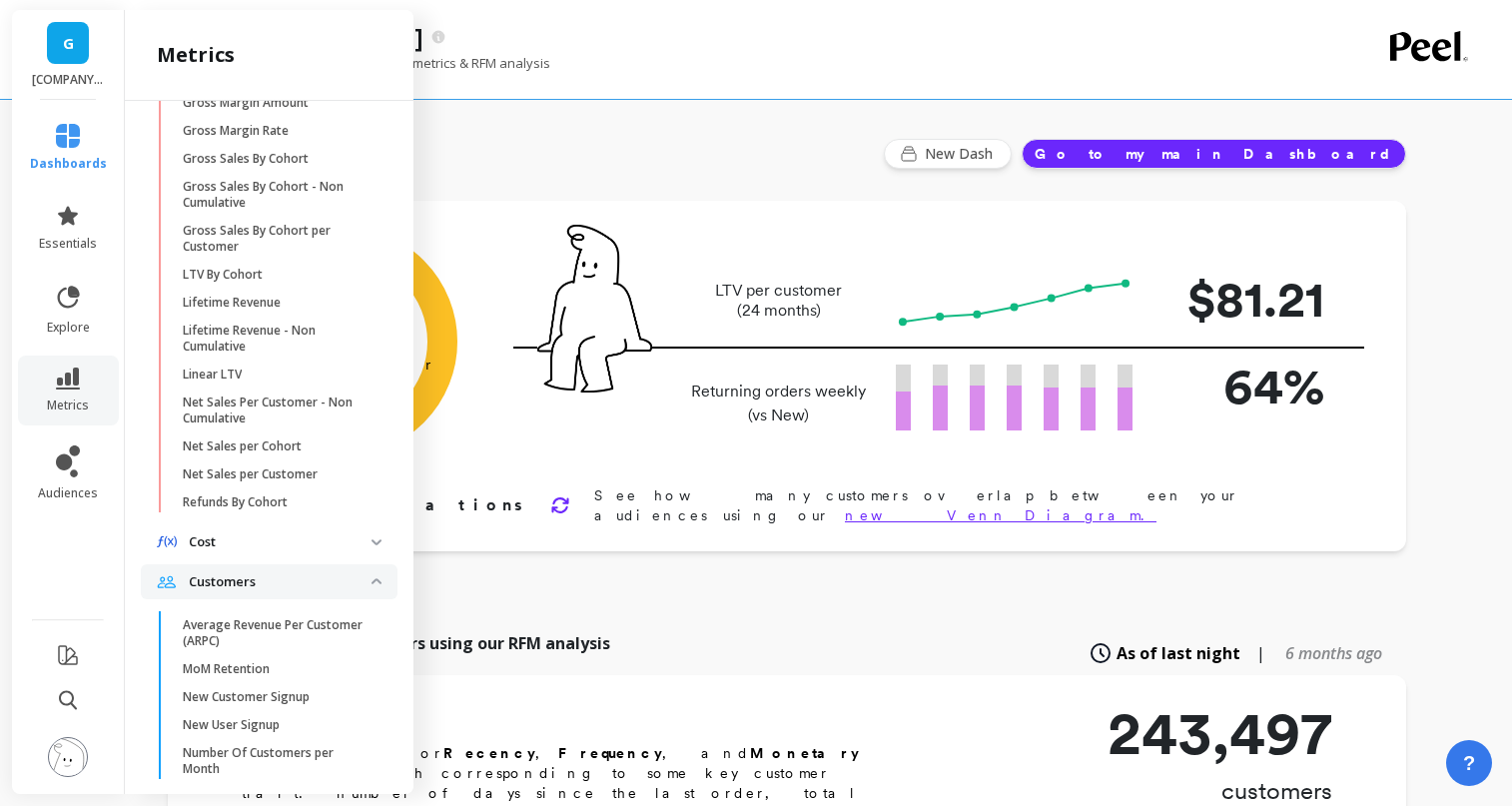 scroll, scrollTop: 0, scrollLeft: 0, axis: both 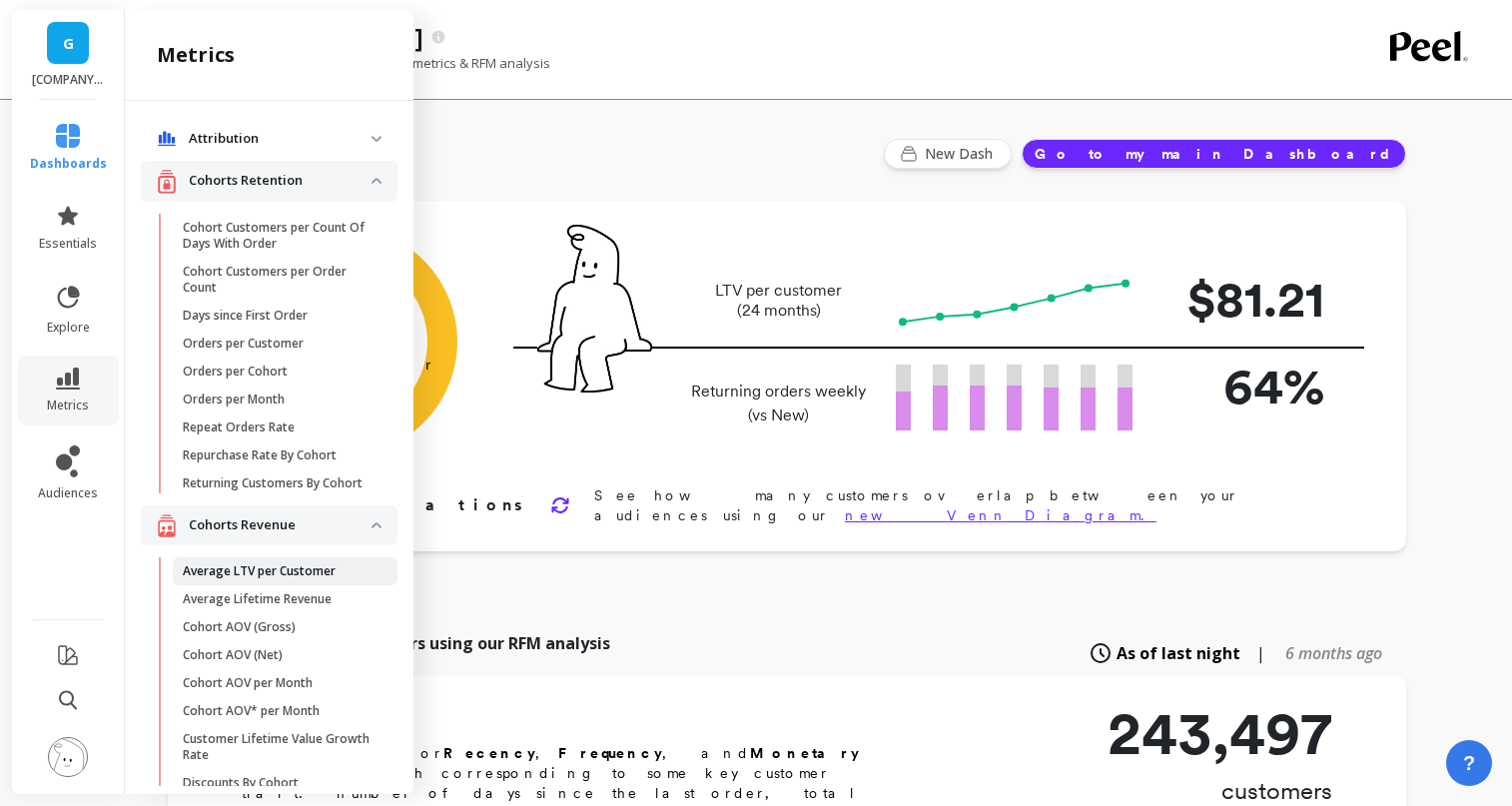 click on "Average LTV per Customer" at bounding box center [278, 571] 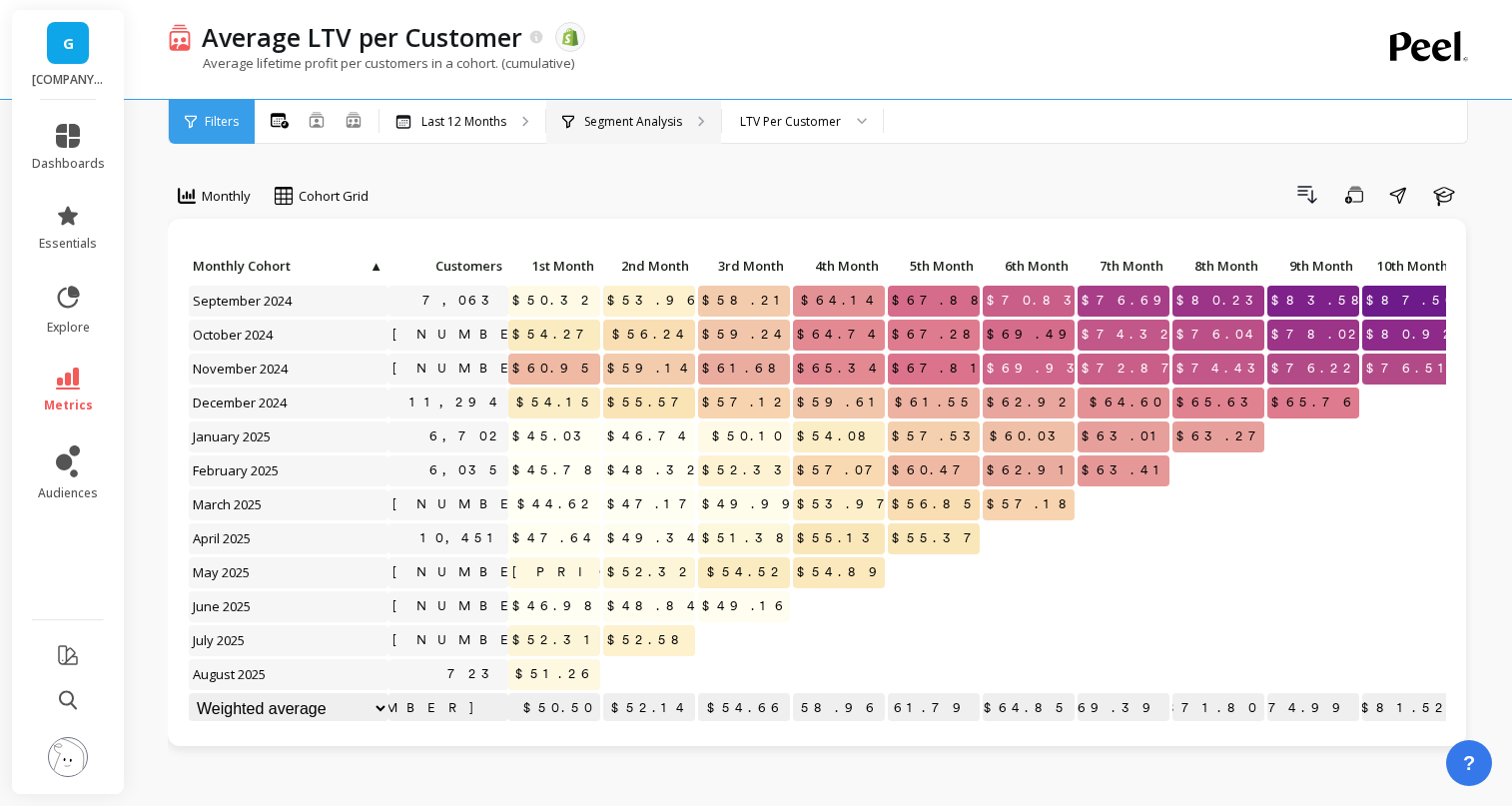 click on "Segment Analysis" at bounding box center [633, 122] 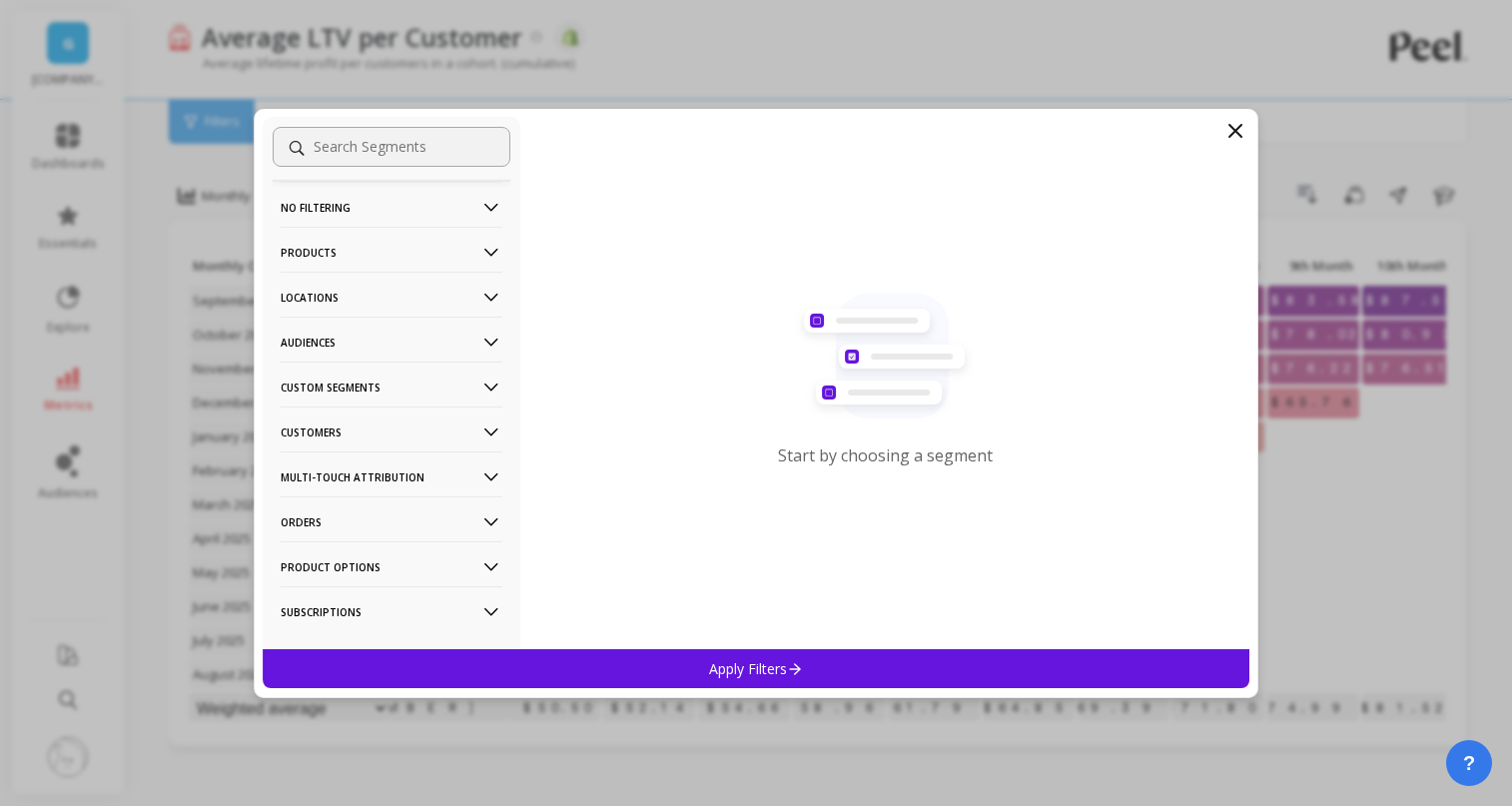 scroll, scrollTop: 32, scrollLeft: 0, axis: vertical 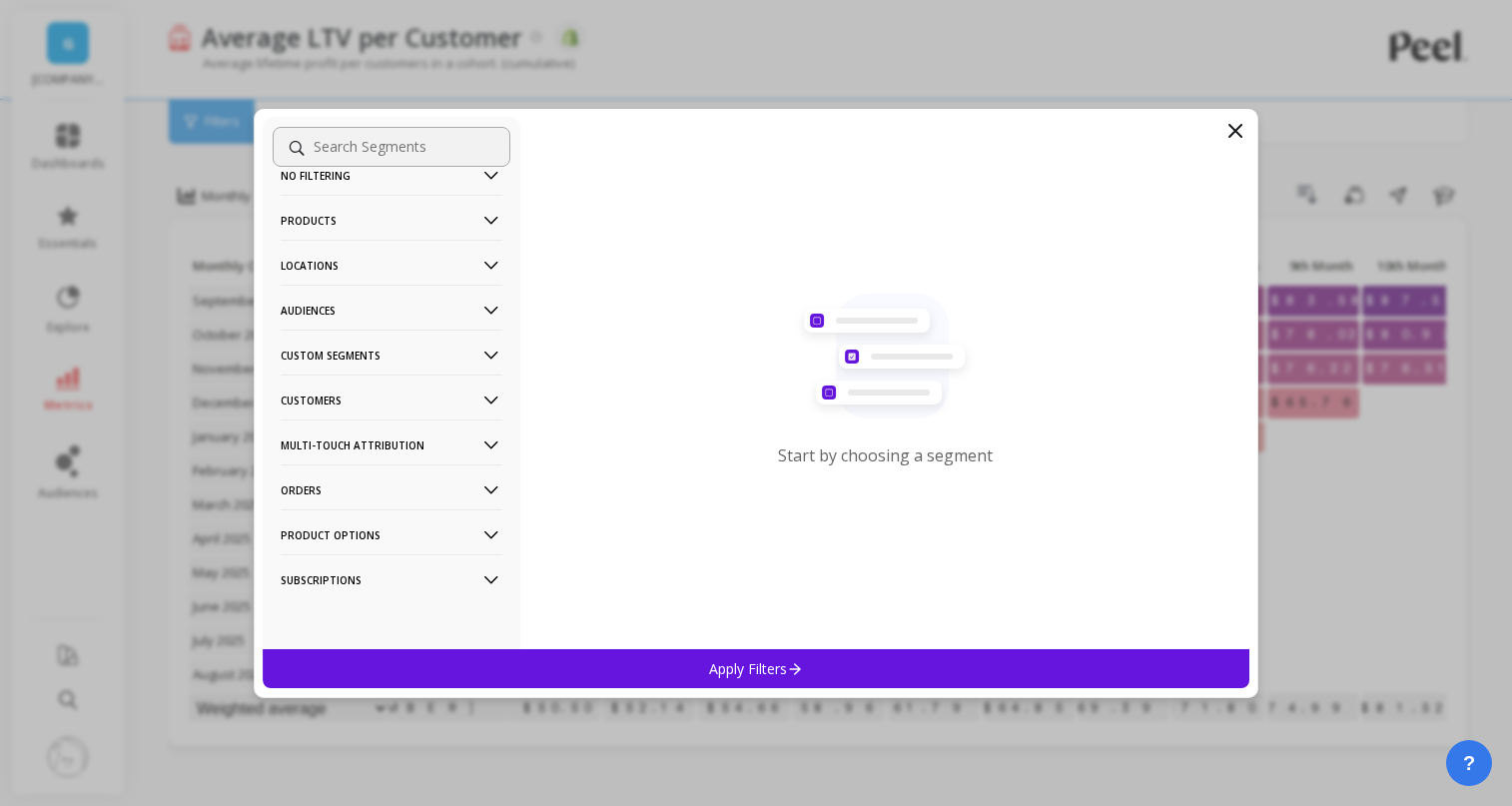 click on "Customers" at bounding box center [391, 400] 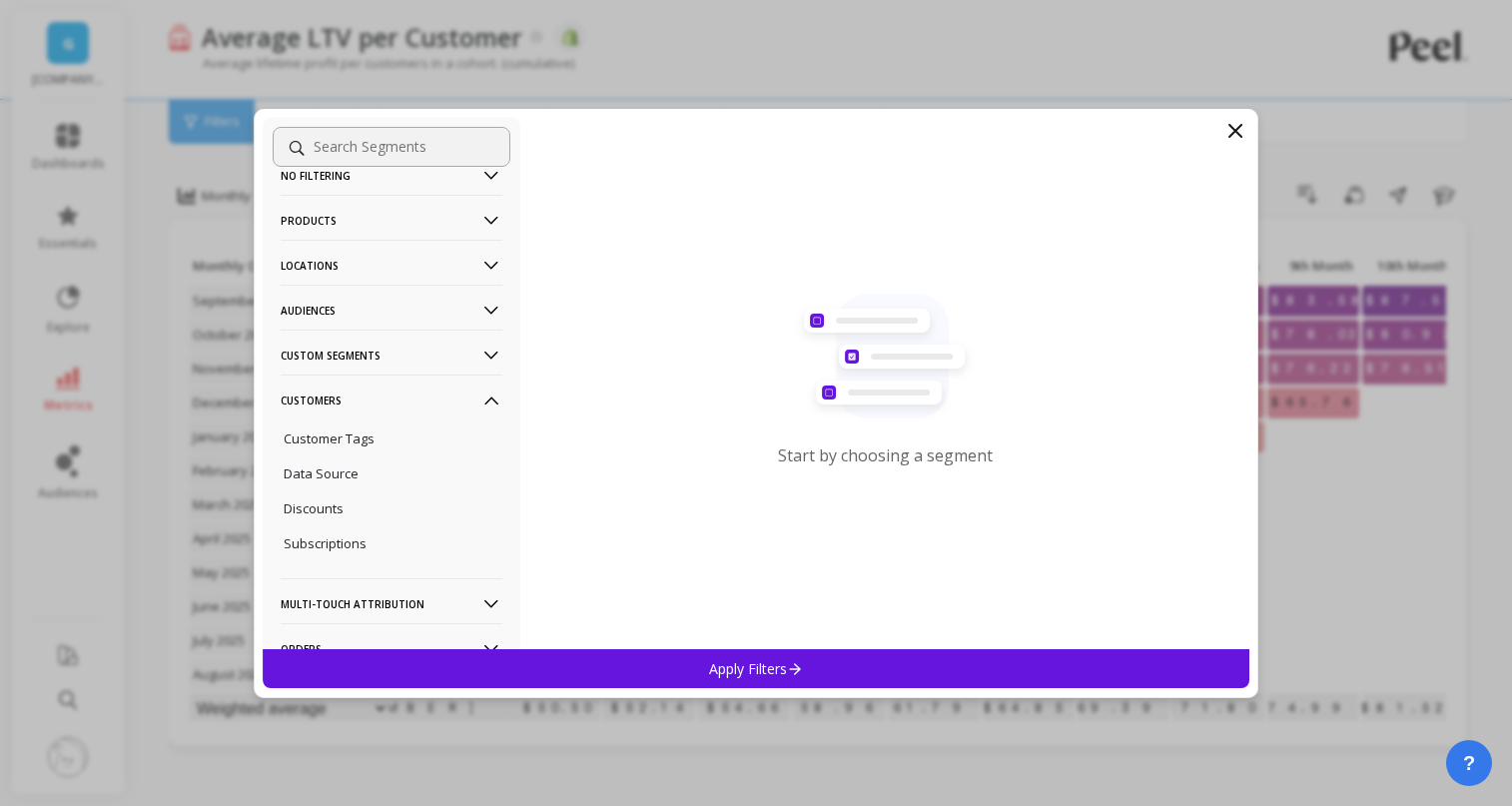 click on "Custom Segments" at bounding box center (391, 355) 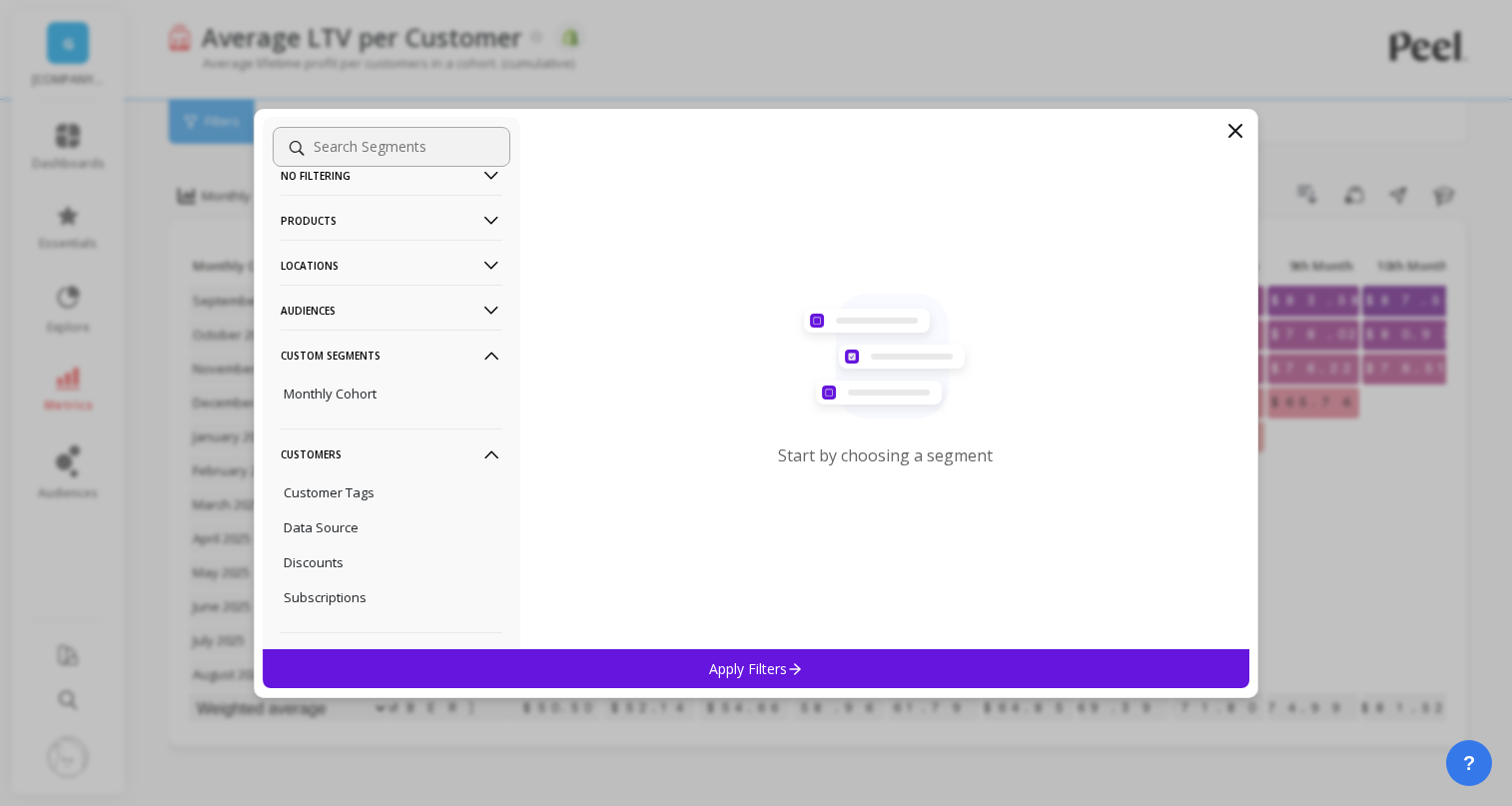 click on "Audiences" at bounding box center (391, 310) 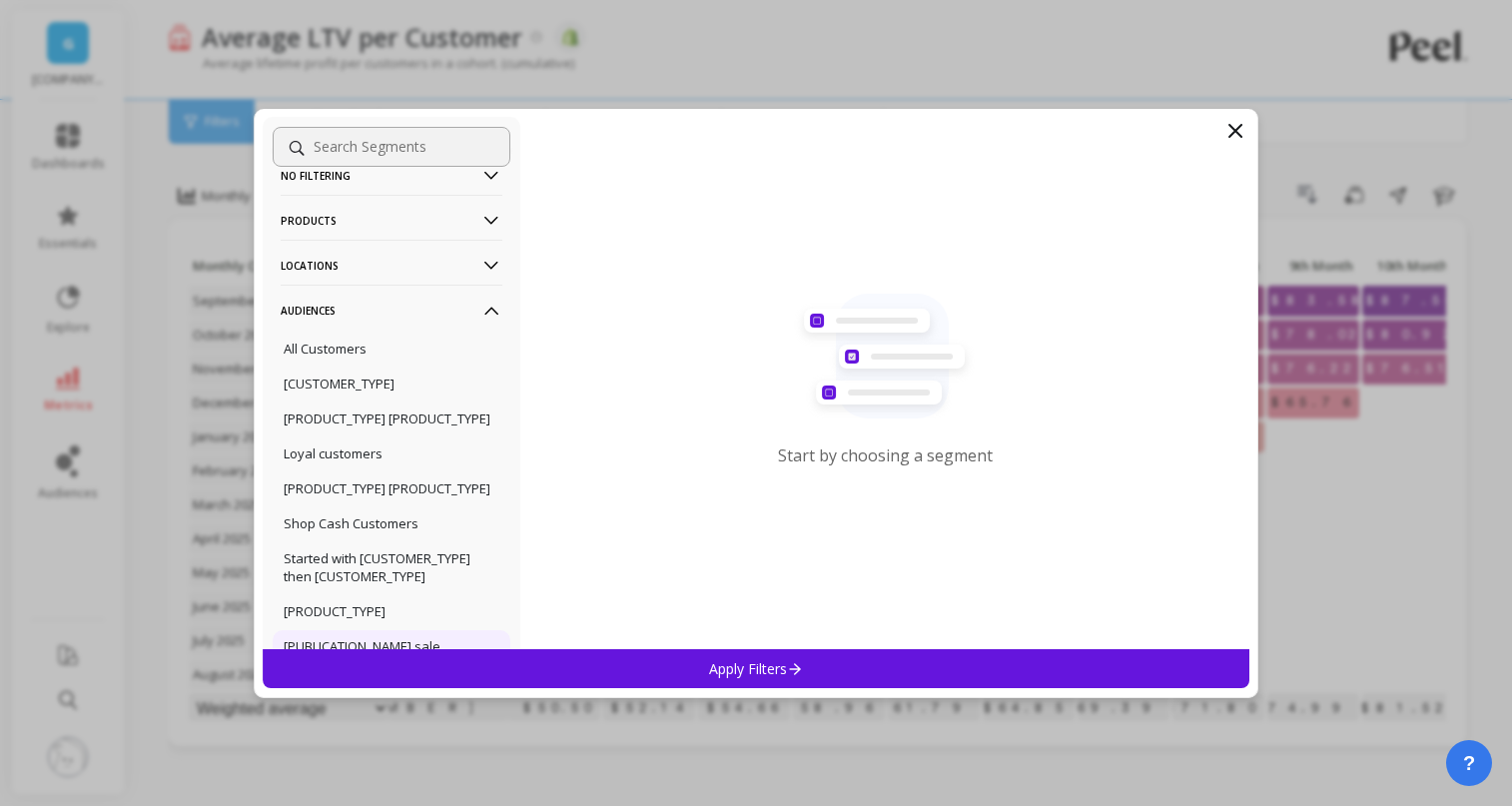 click on "[PUBLICATION_NAME] sale" at bounding box center (391, 646) 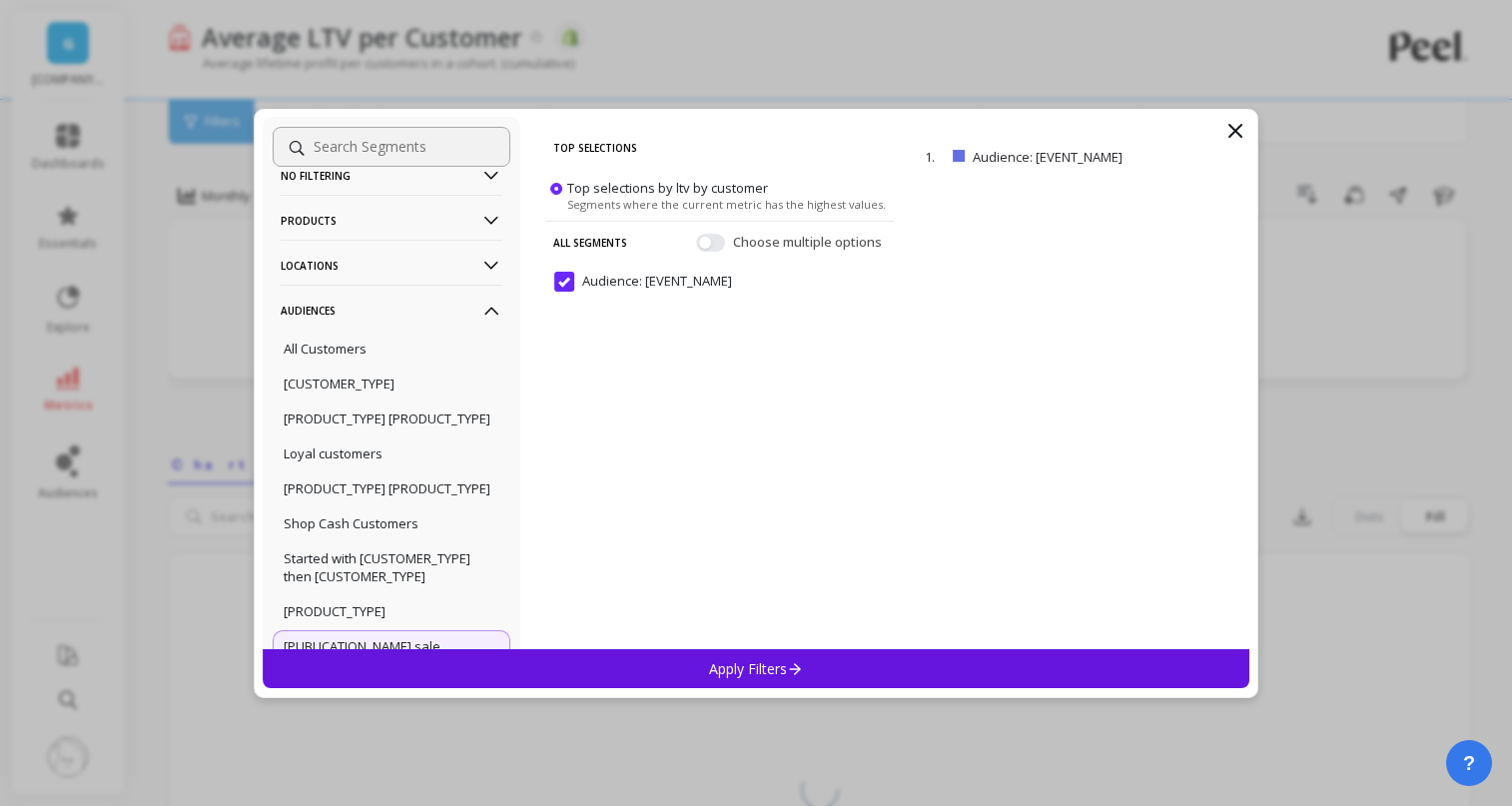 click on "Apply Filters" at bounding box center [756, 668] 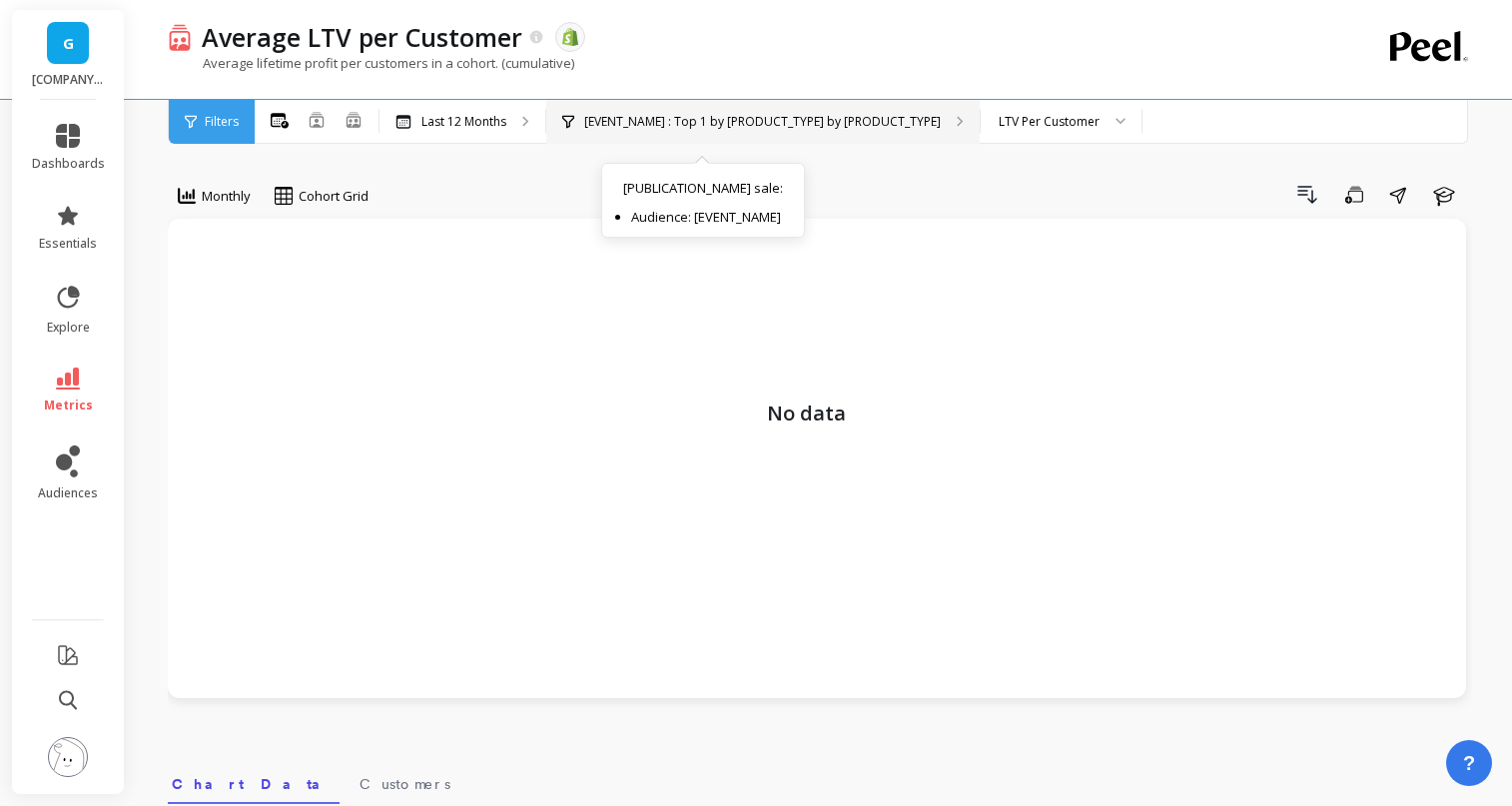 click on "[EVENT_NAME] : Top 1 by [PRODUCT_TYPE] by [PRODUCT_TYPE] [EVENT_NAME] : Audience: [EVENT_NAME]" at bounding box center [763, 122] 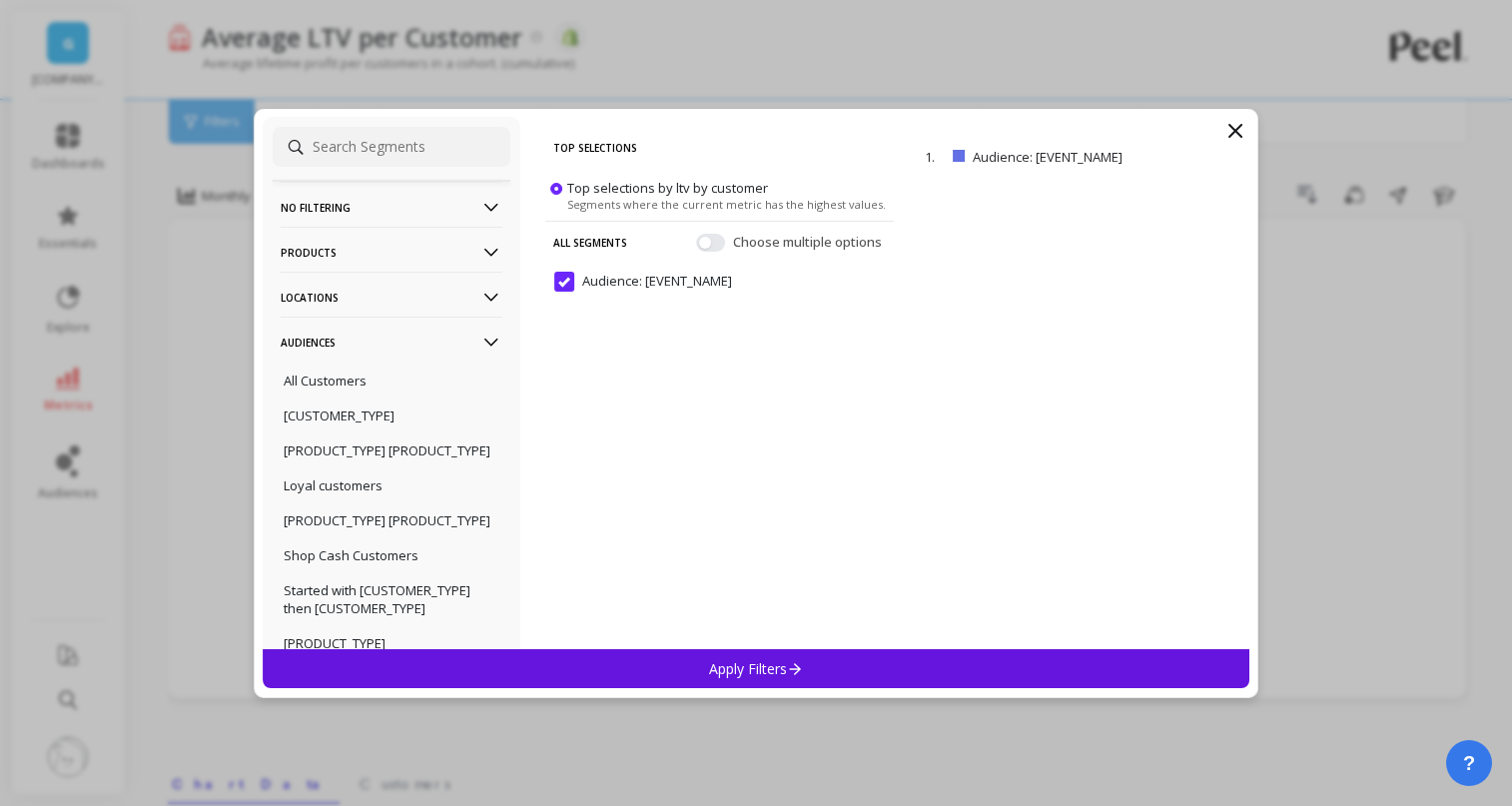 click on "Audience: [EVENT_NAME]" at bounding box center (643, 282) 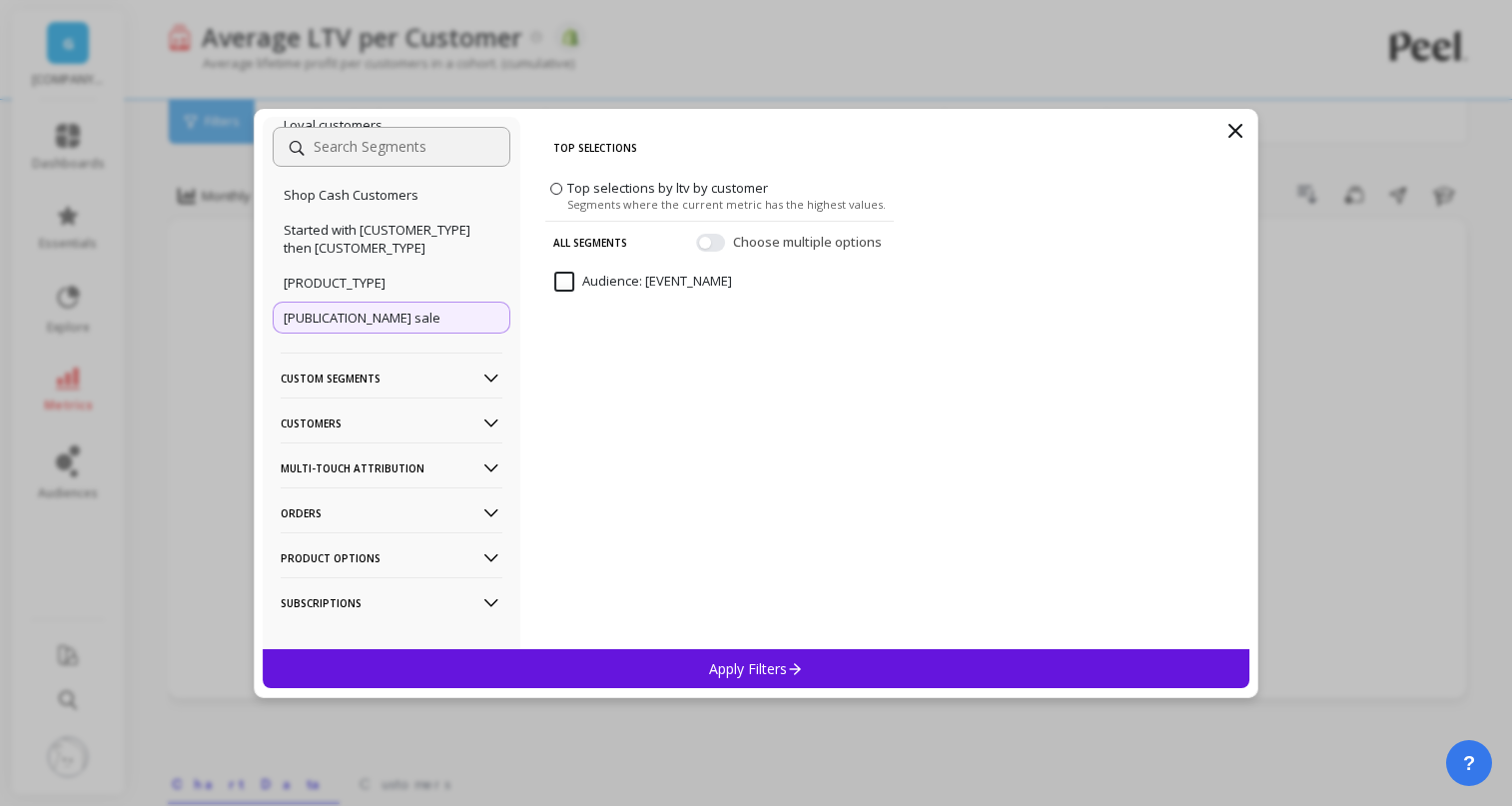 scroll, scrollTop: 375, scrollLeft: 0, axis: vertical 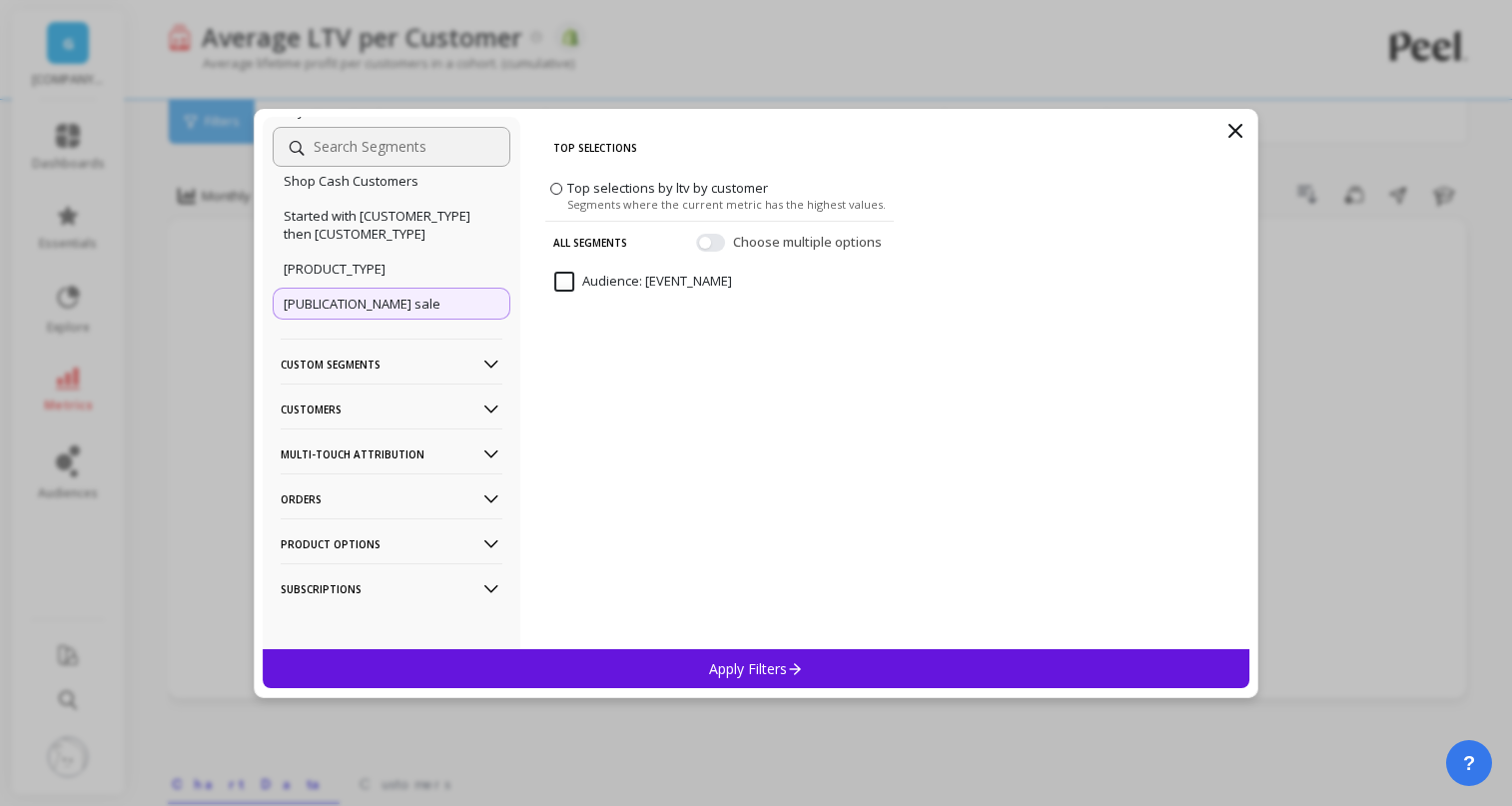 click on "Orders" at bounding box center [391, 498] 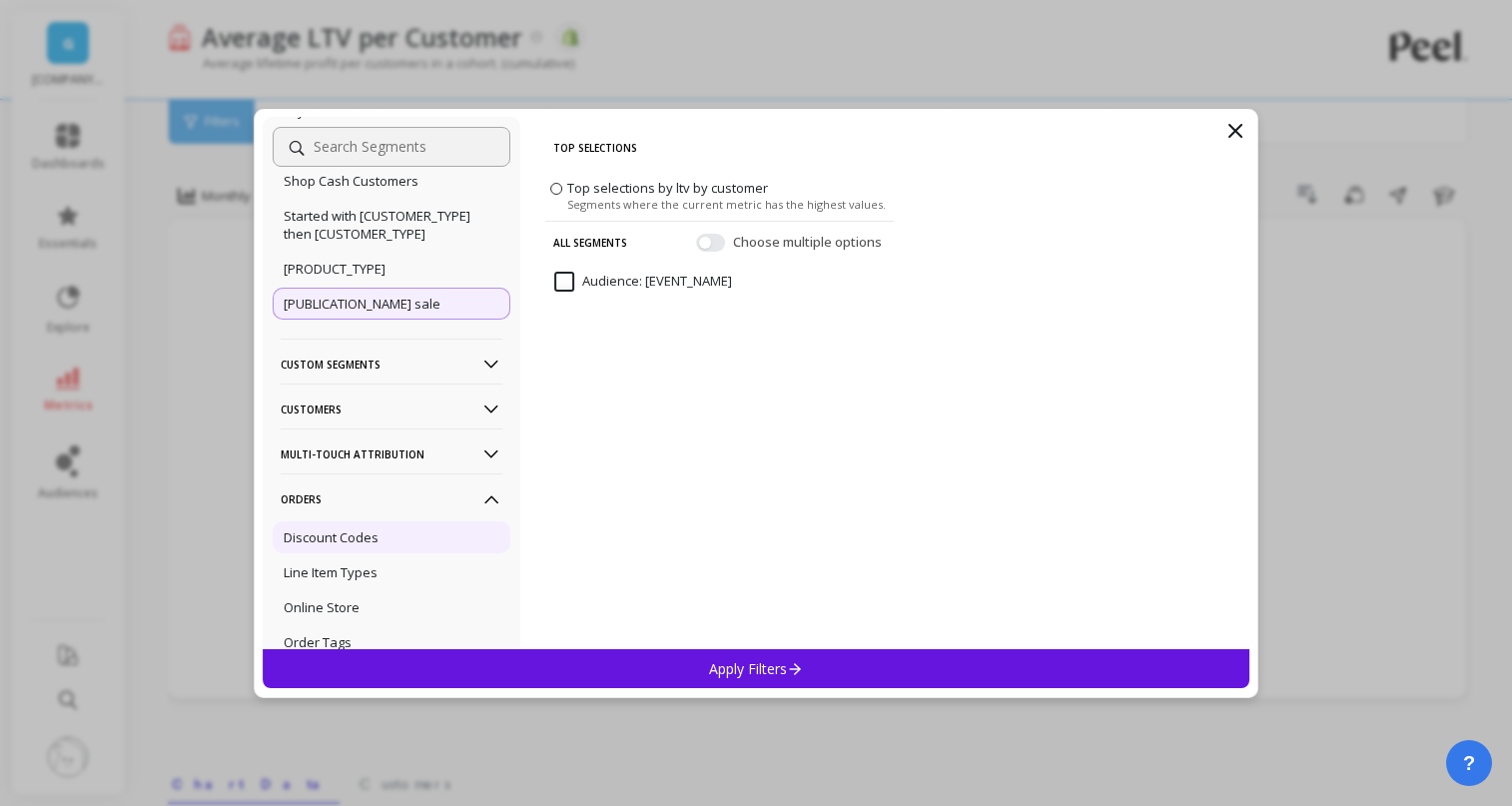 click on "Discount Codes" at bounding box center [331, 537] 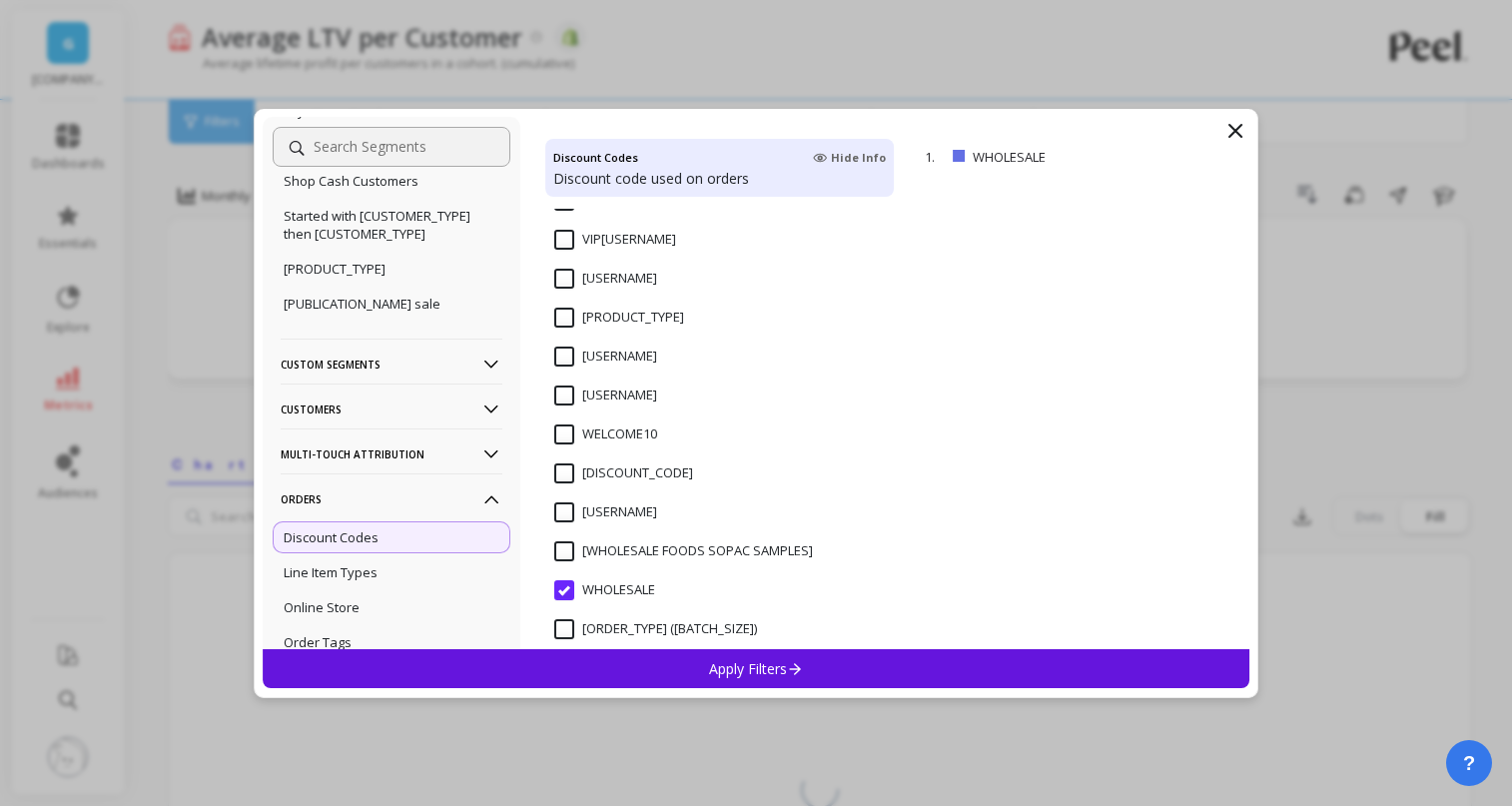 scroll, scrollTop: 28196, scrollLeft: 0, axis: vertical 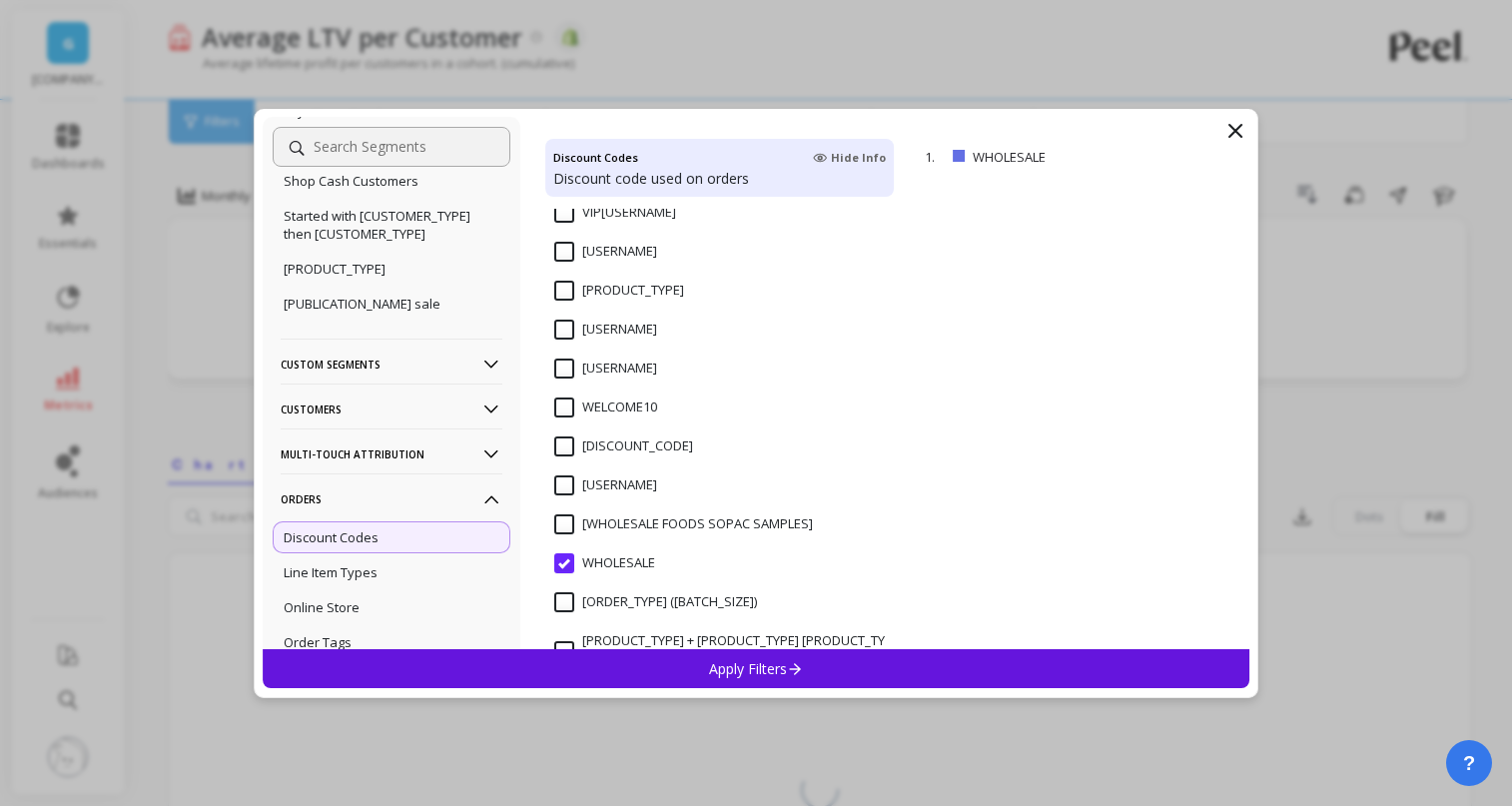 click on "[USERNAME]" at bounding box center (605, 369) 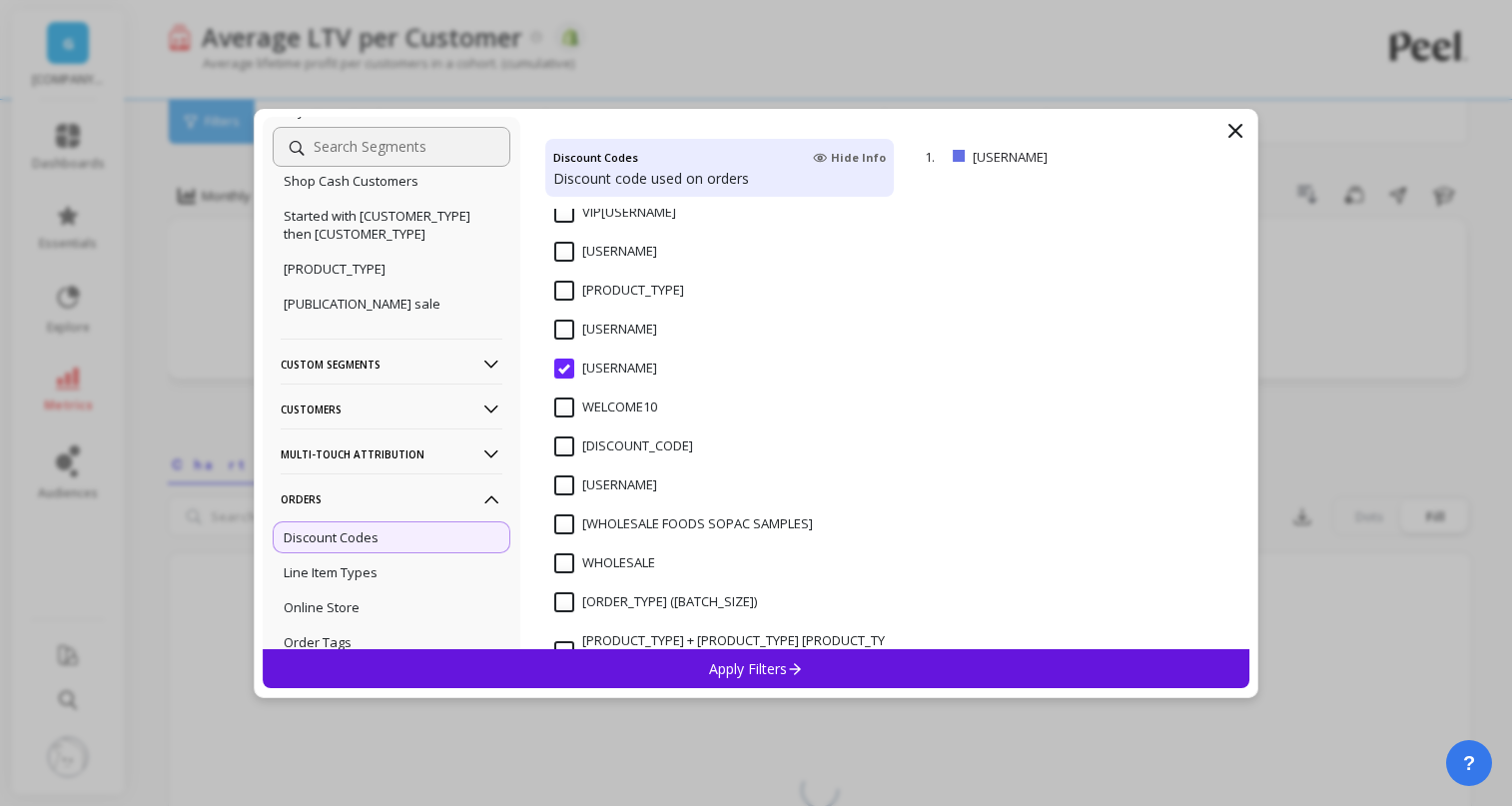 click on "Apply Filters" at bounding box center [756, 668] 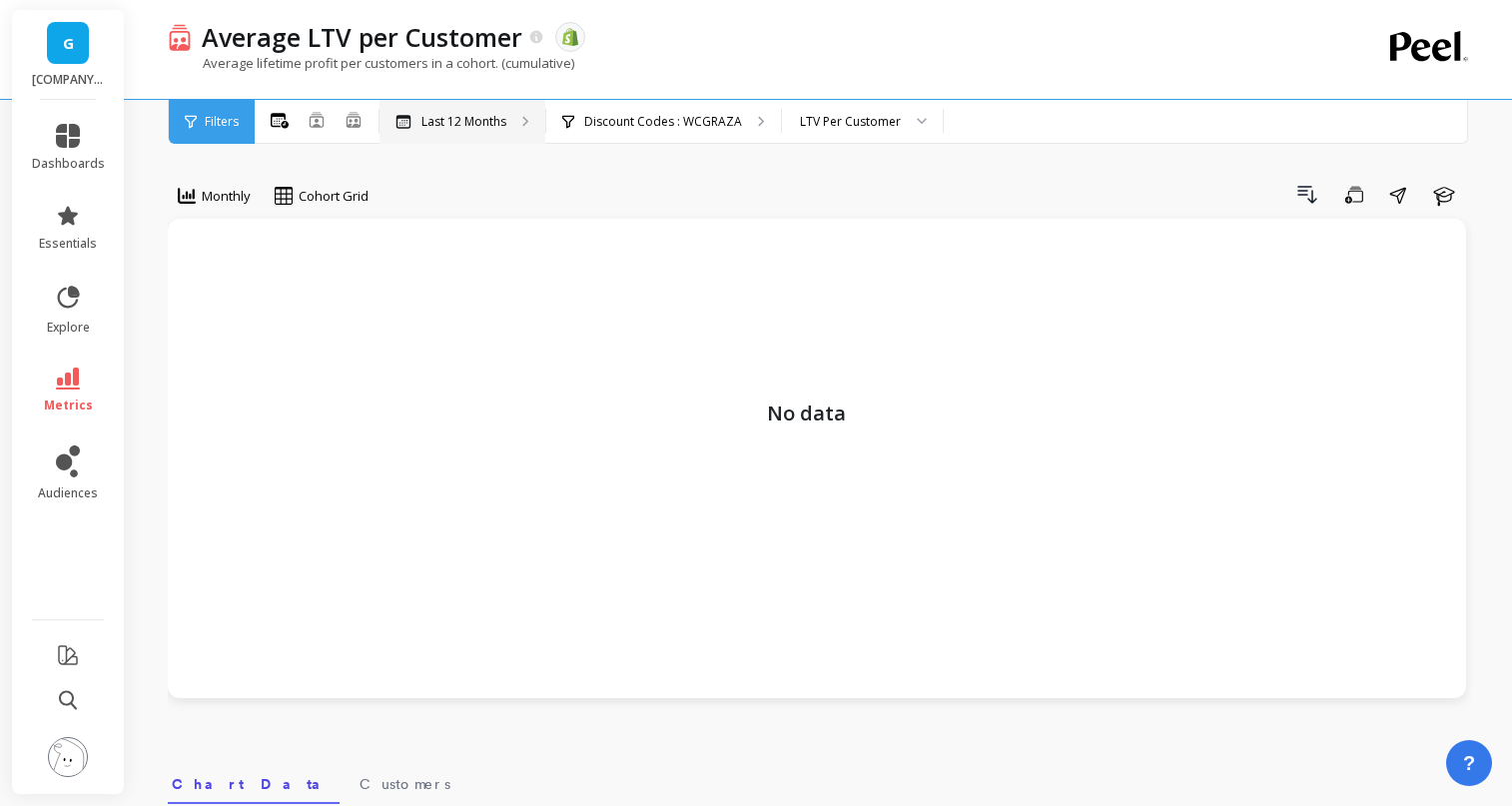 click on "Last 12 Months" at bounding box center [462, 122] 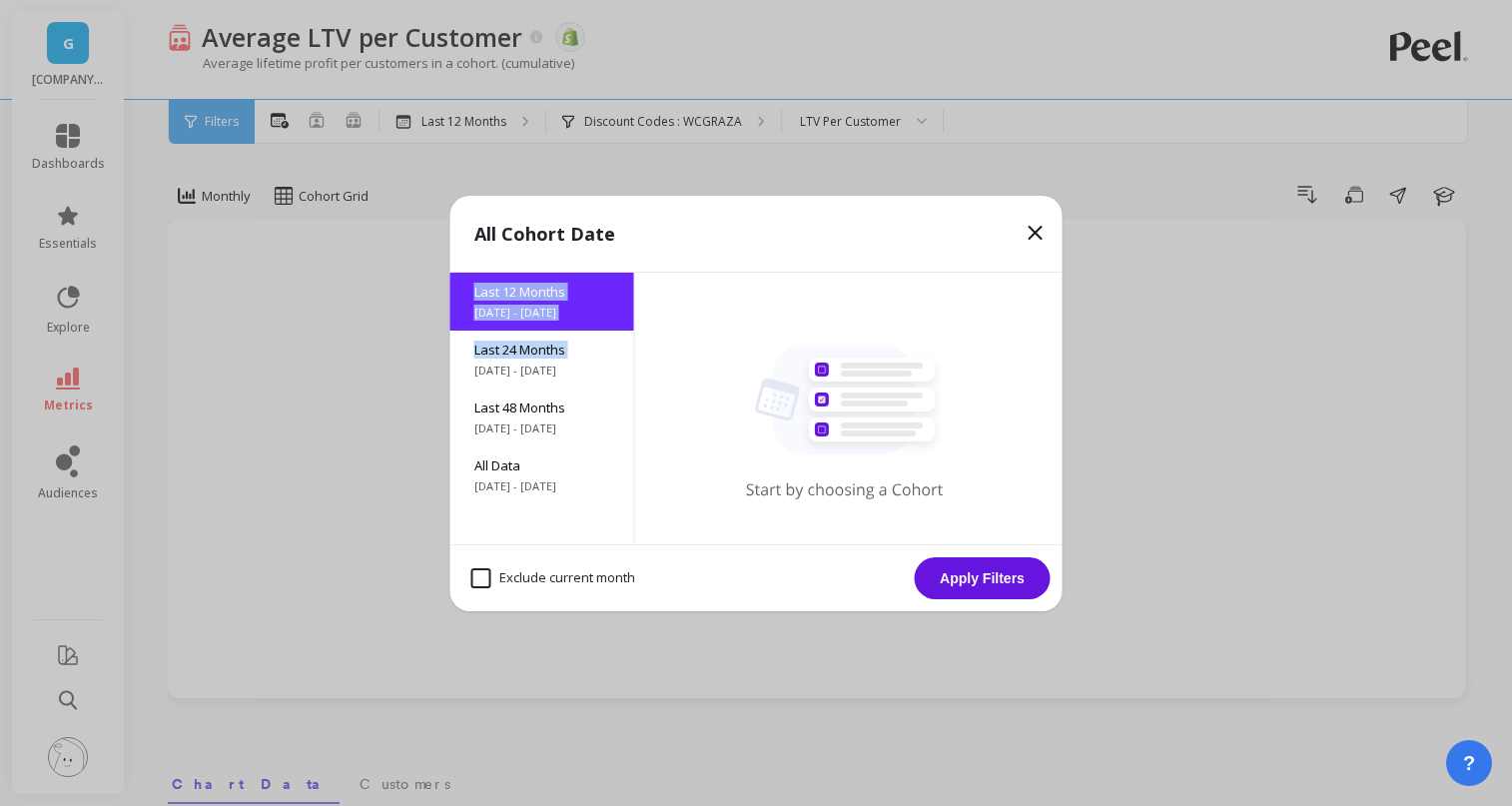 drag, startPoint x: 589, startPoint y: 361, endPoint x: 701, endPoint y: 241, distance: 164.14628 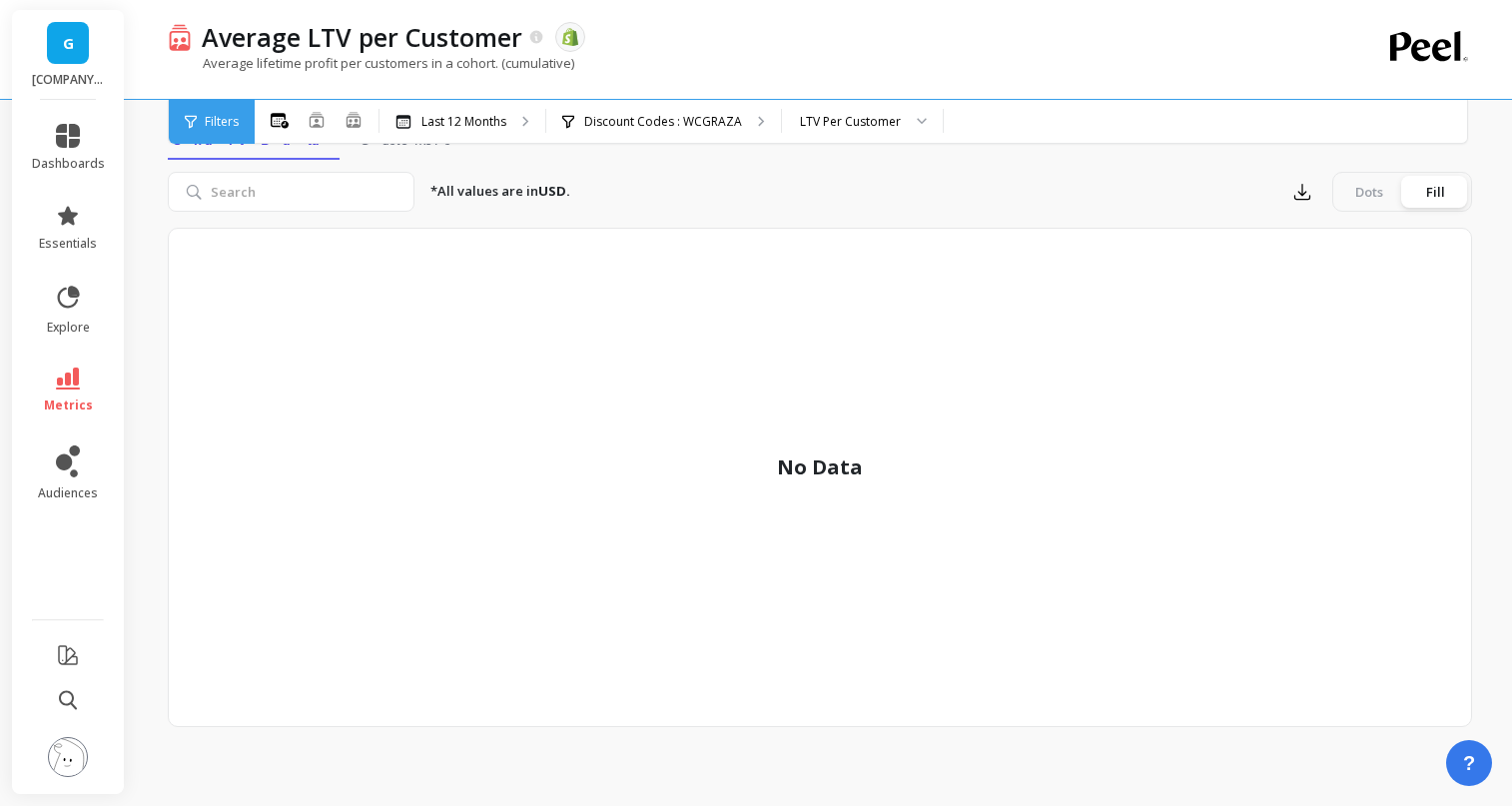 scroll, scrollTop: 0, scrollLeft: 0, axis: both 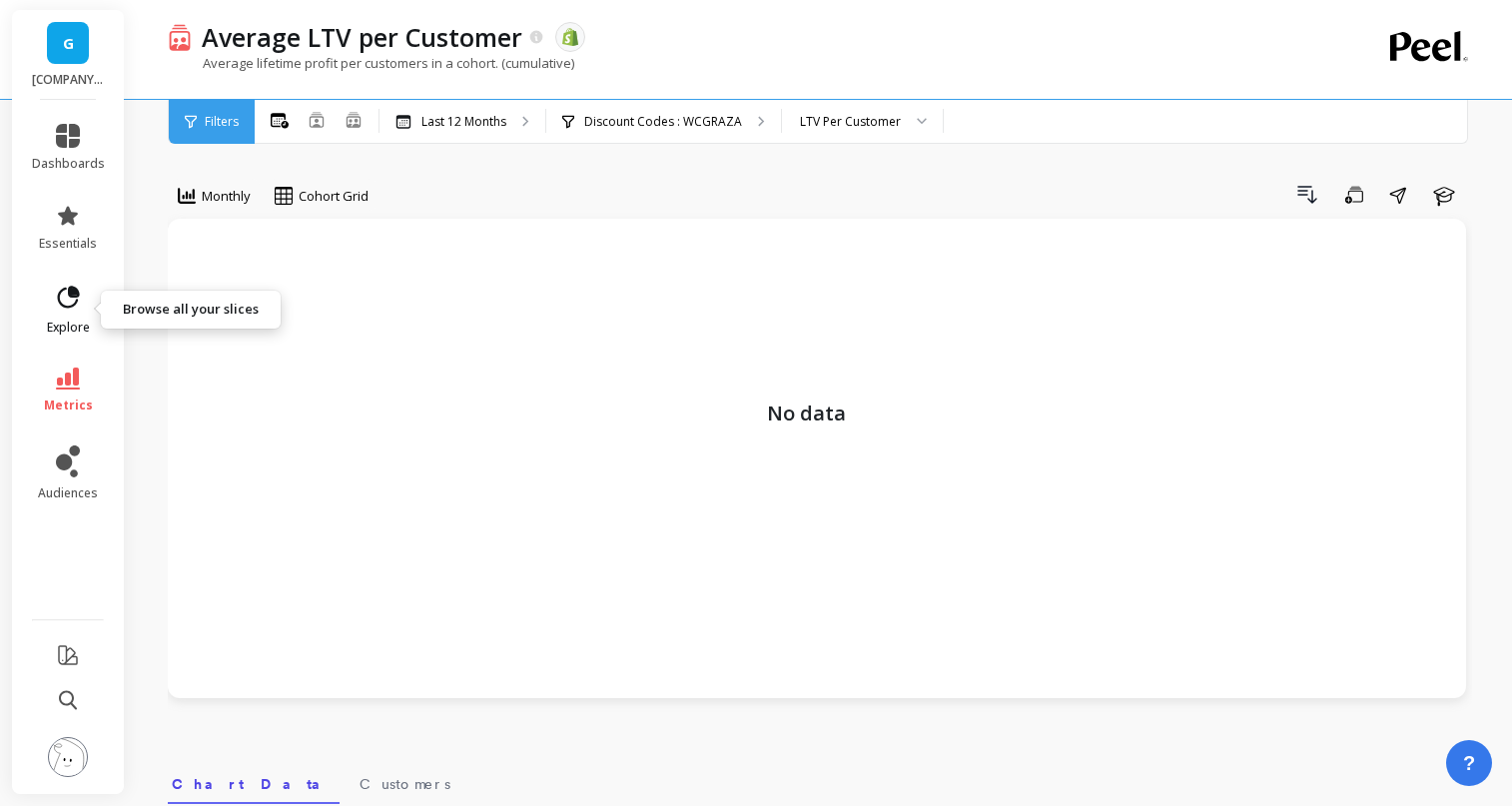 click on "explore" at bounding box center (68, 310) 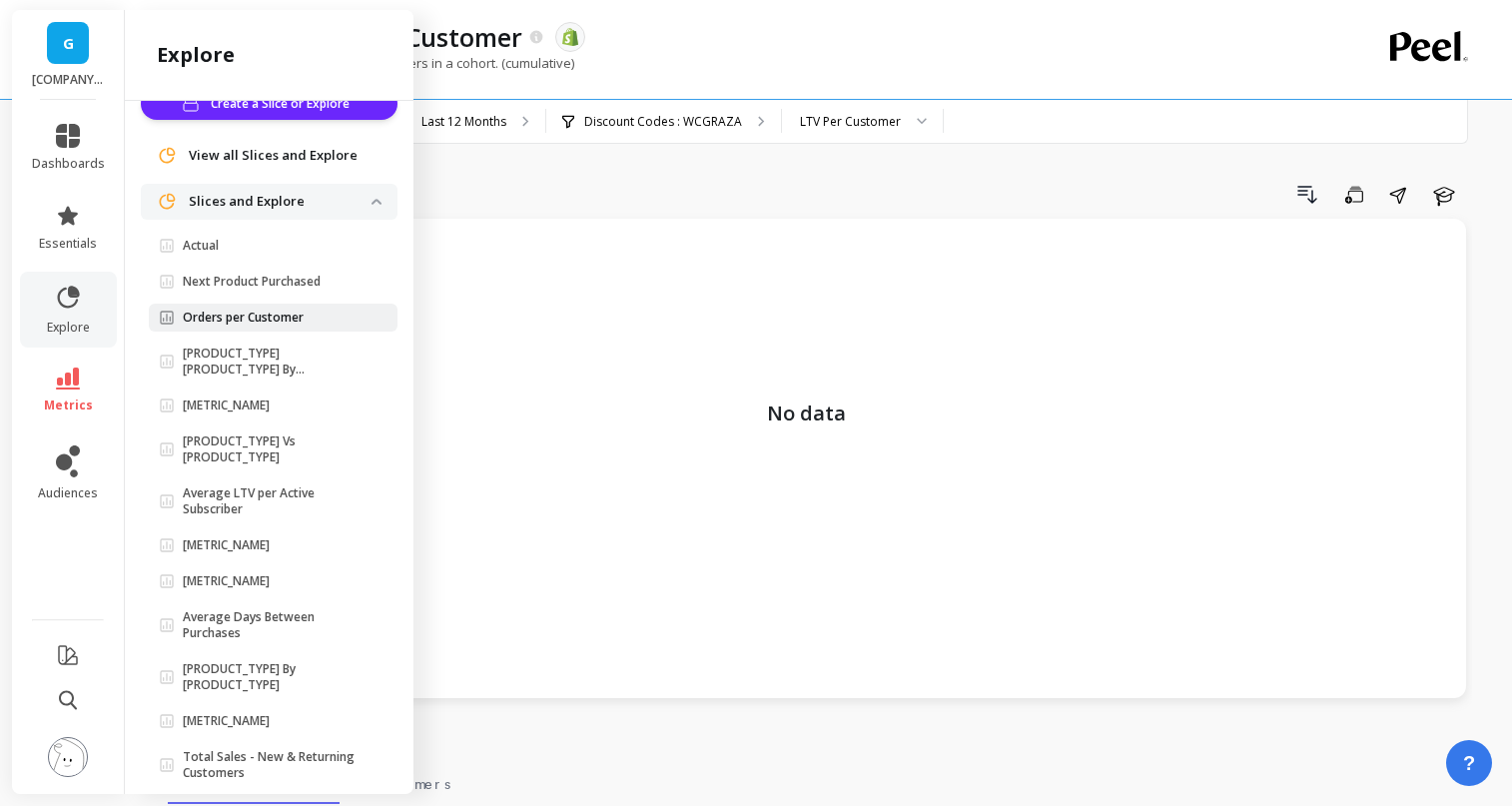 scroll, scrollTop: 0, scrollLeft: 0, axis: both 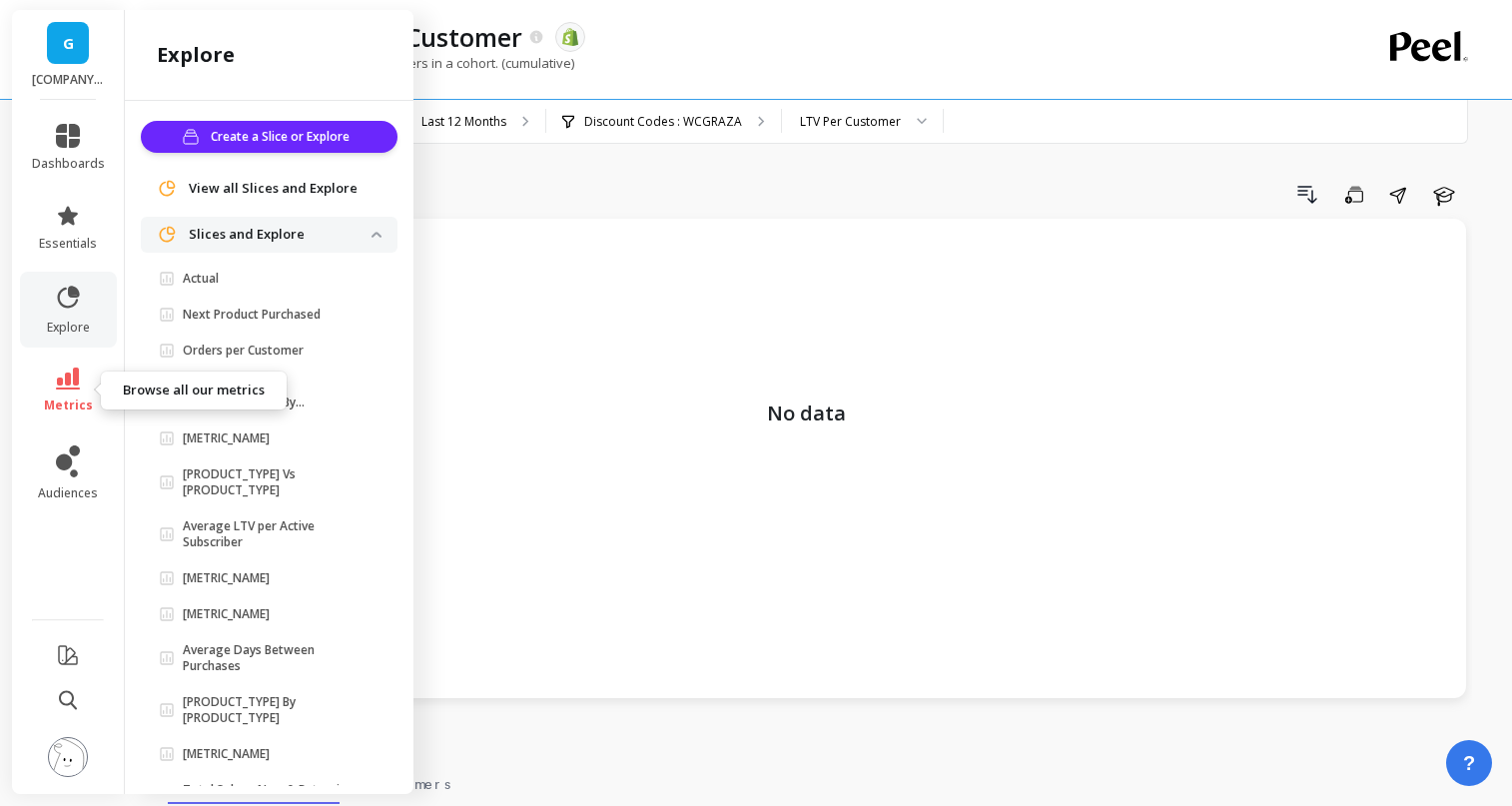 click 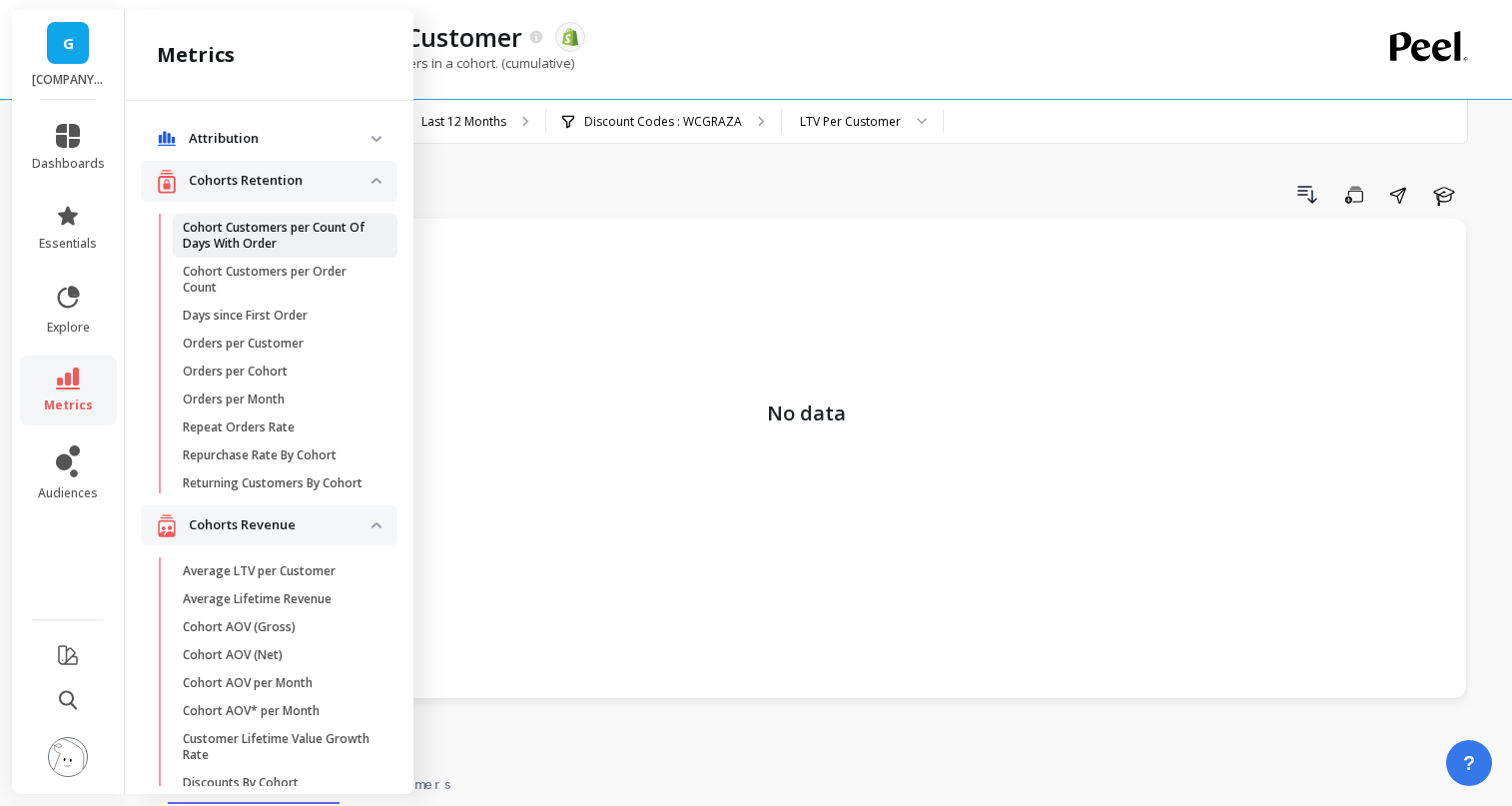 scroll, scrollTop: 0, scrollLeft: 0, axis: both 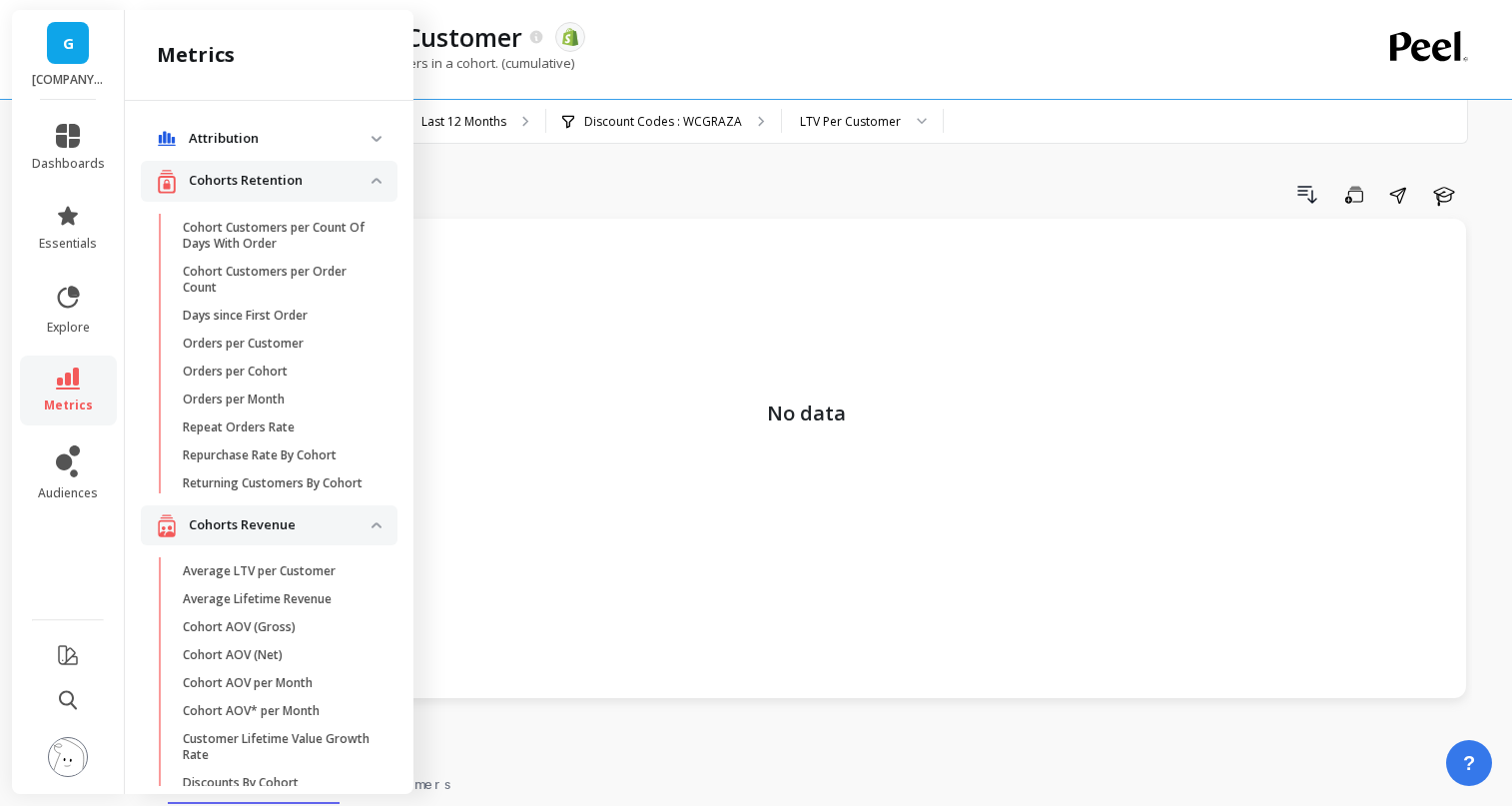 click on "Attribution" at bounding box center [280, 139] 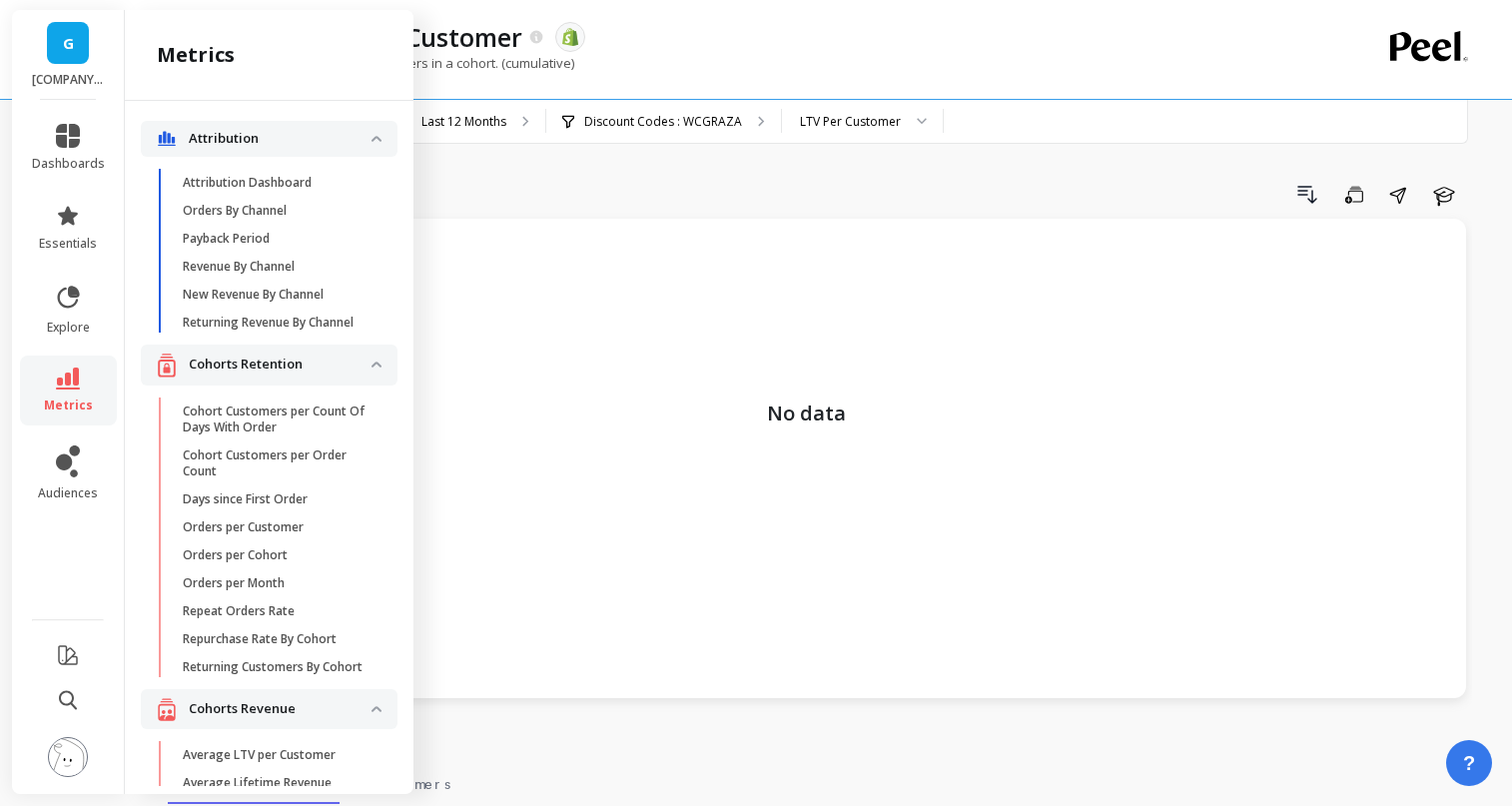 click on "Attribution" at bounding box center (280, 139) 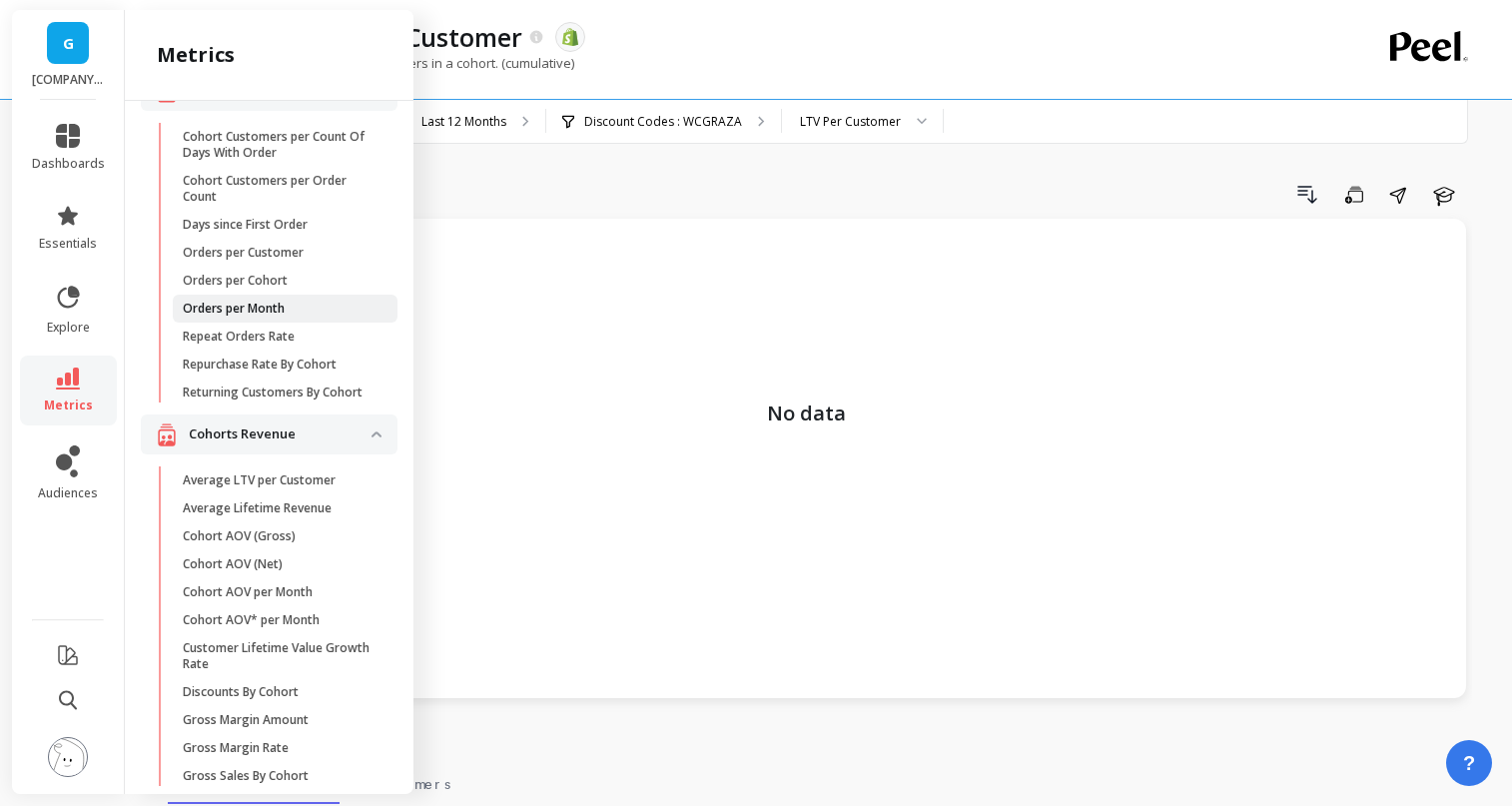 scroll, scrollTop: 121, scrollLeft: 0, axis: vertical 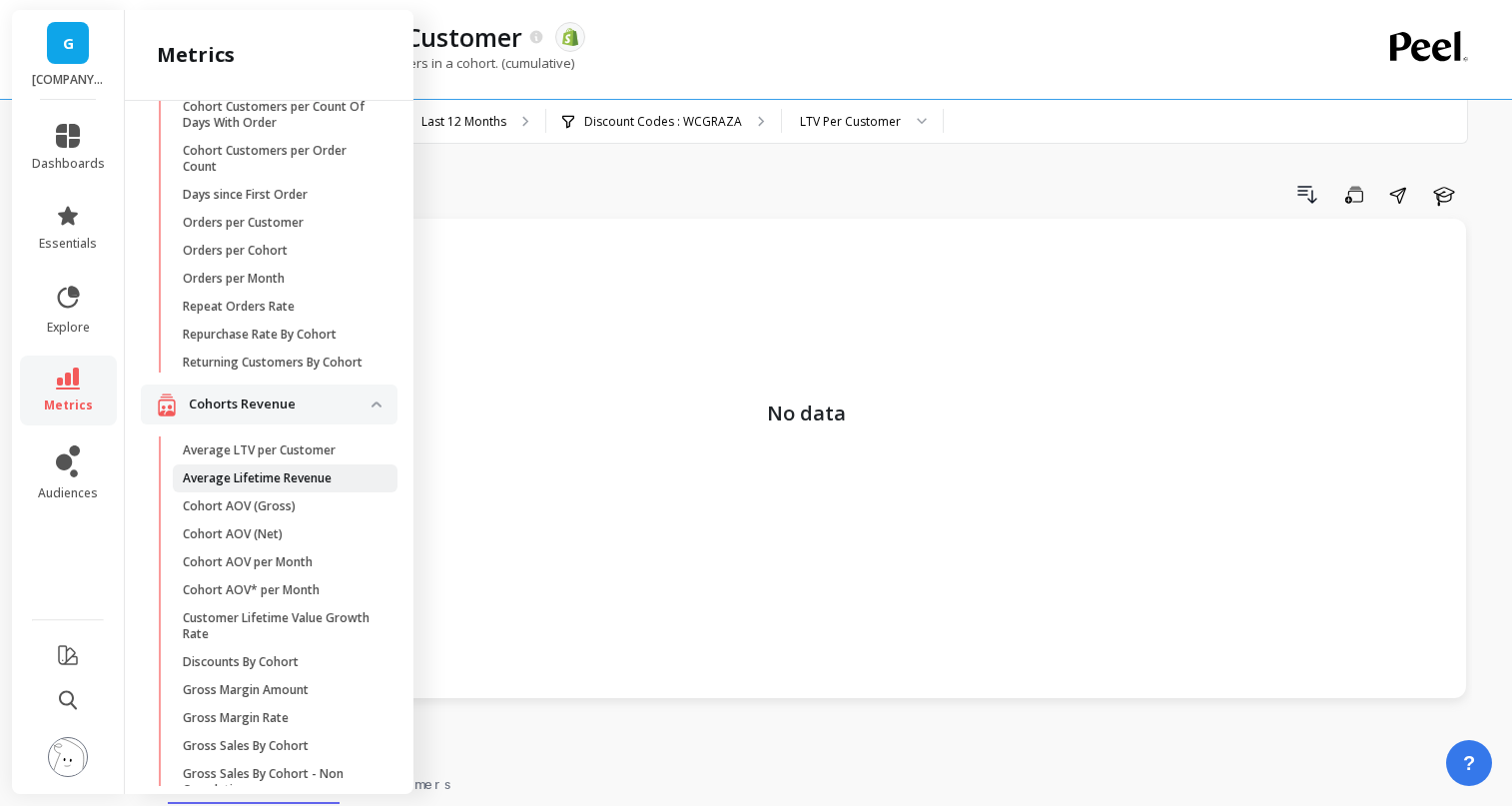 click on "Average Lifetime Revenue" at bounding box center (257, 478) 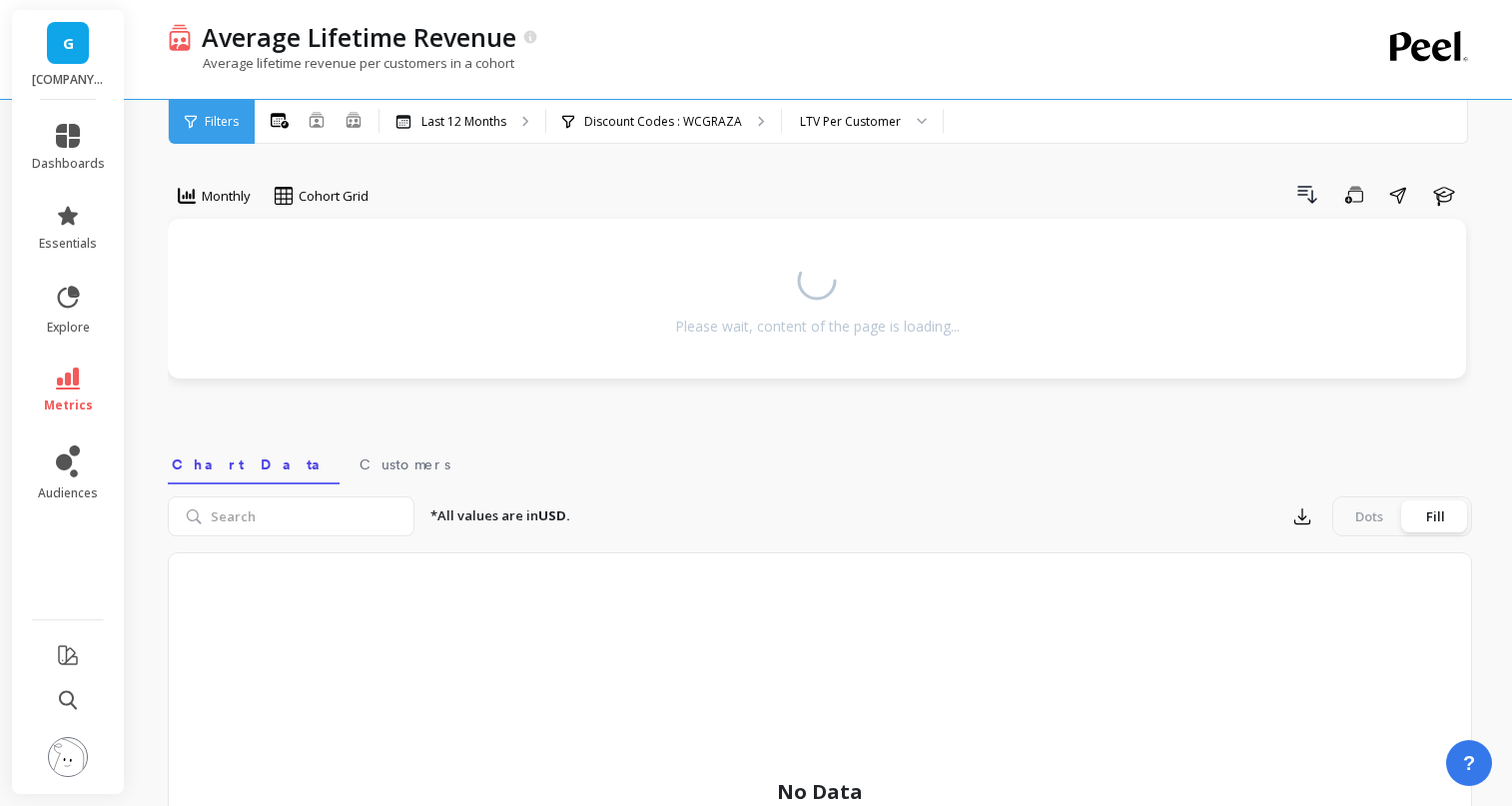 scroll, scrollTop: 0, scrollLeft: 0, axis: both 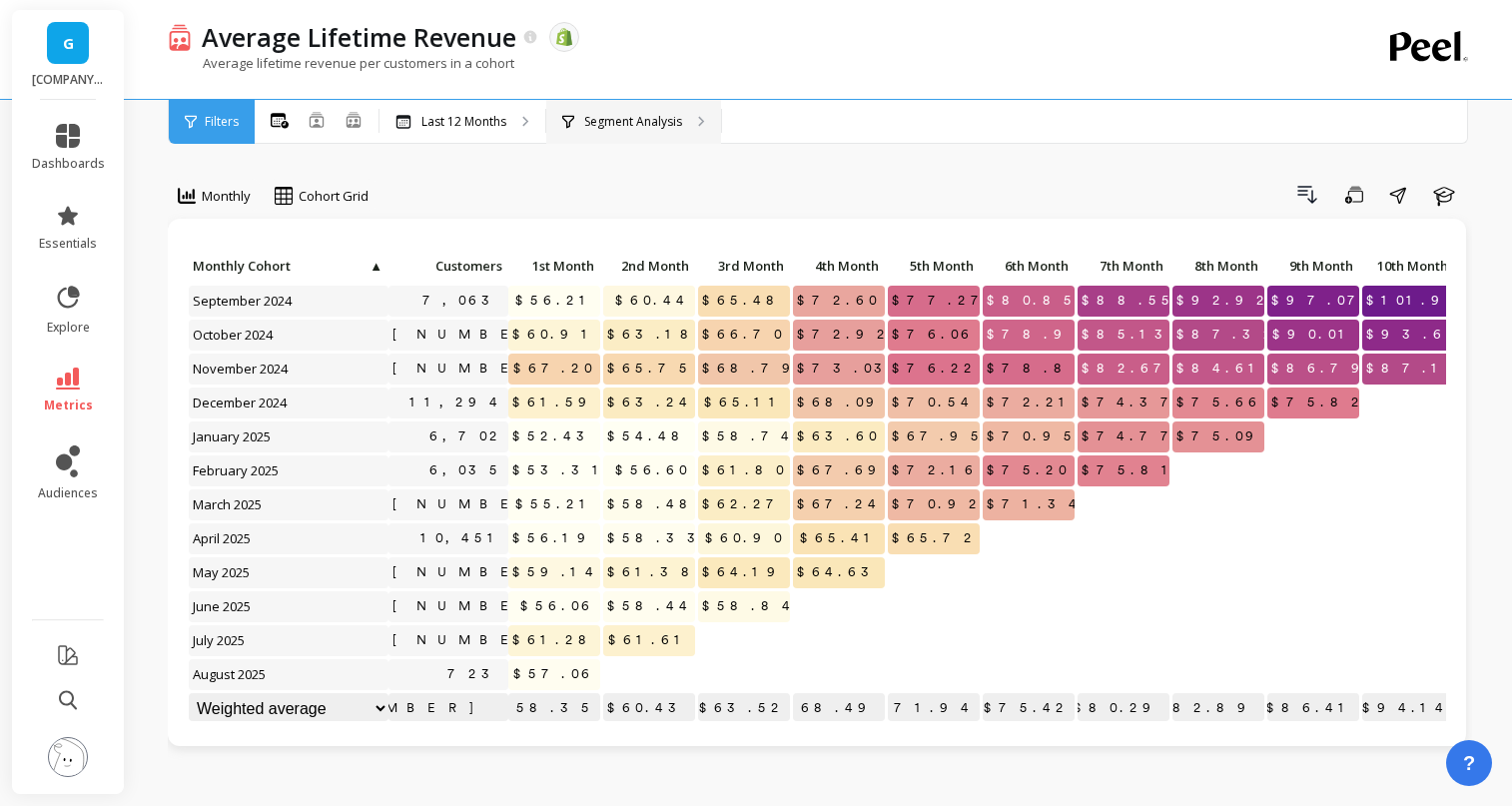 click on "Segment Analysis" at bounding box center [633, 122] 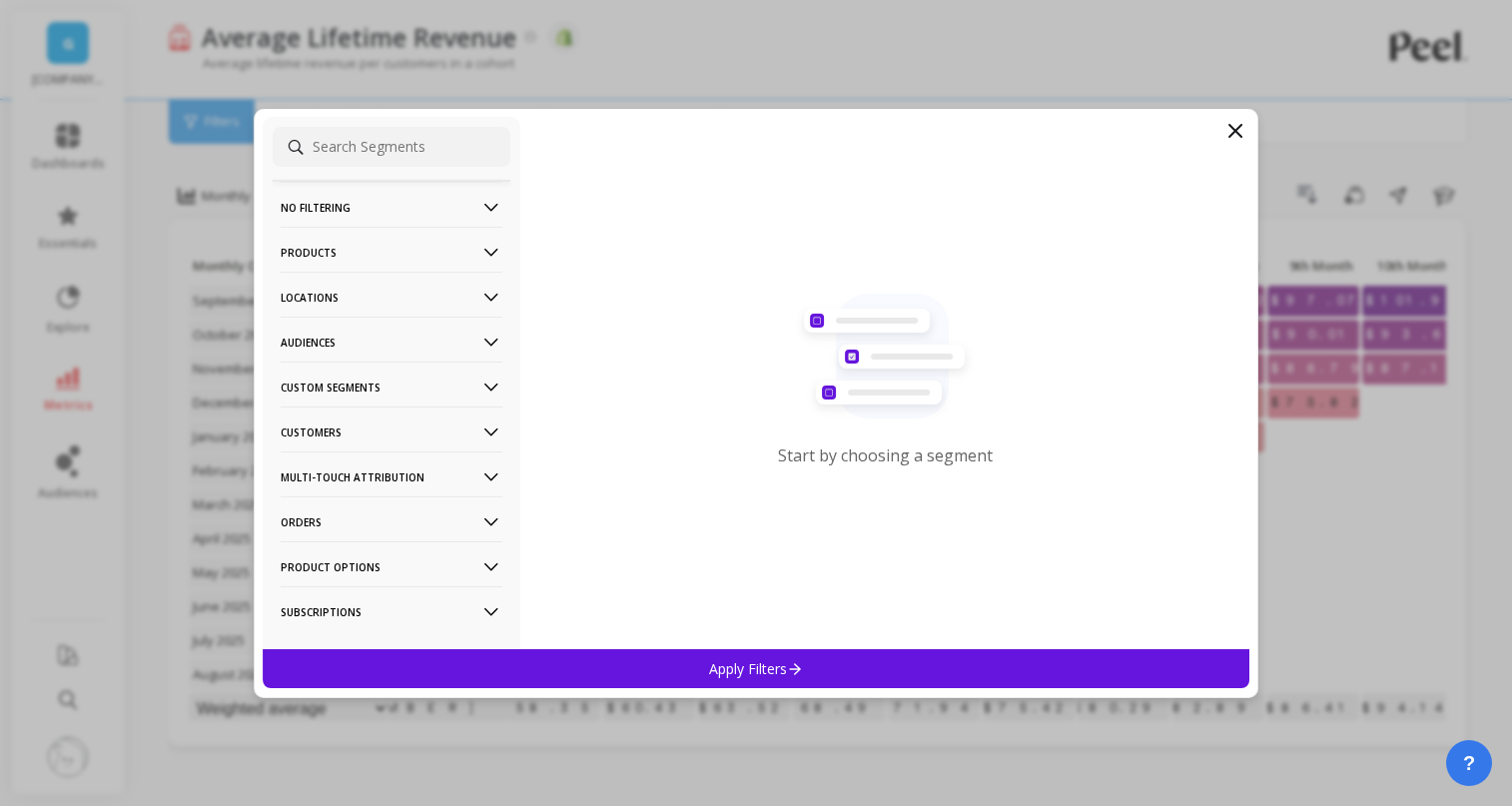 click on "Custom Segments" at bounding box center (391, 387) 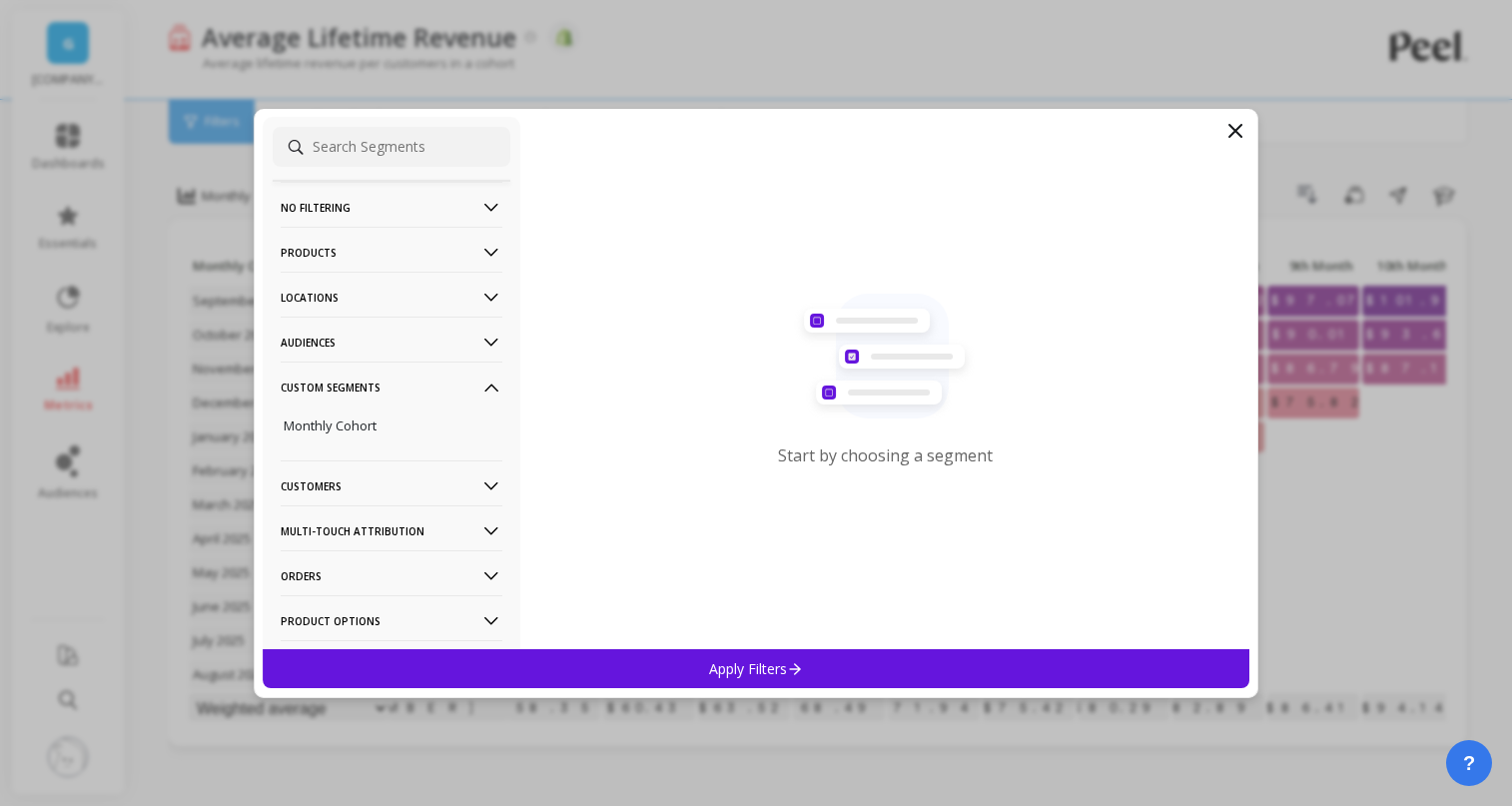 click on "Audiences" at bounding box center [391, 342] 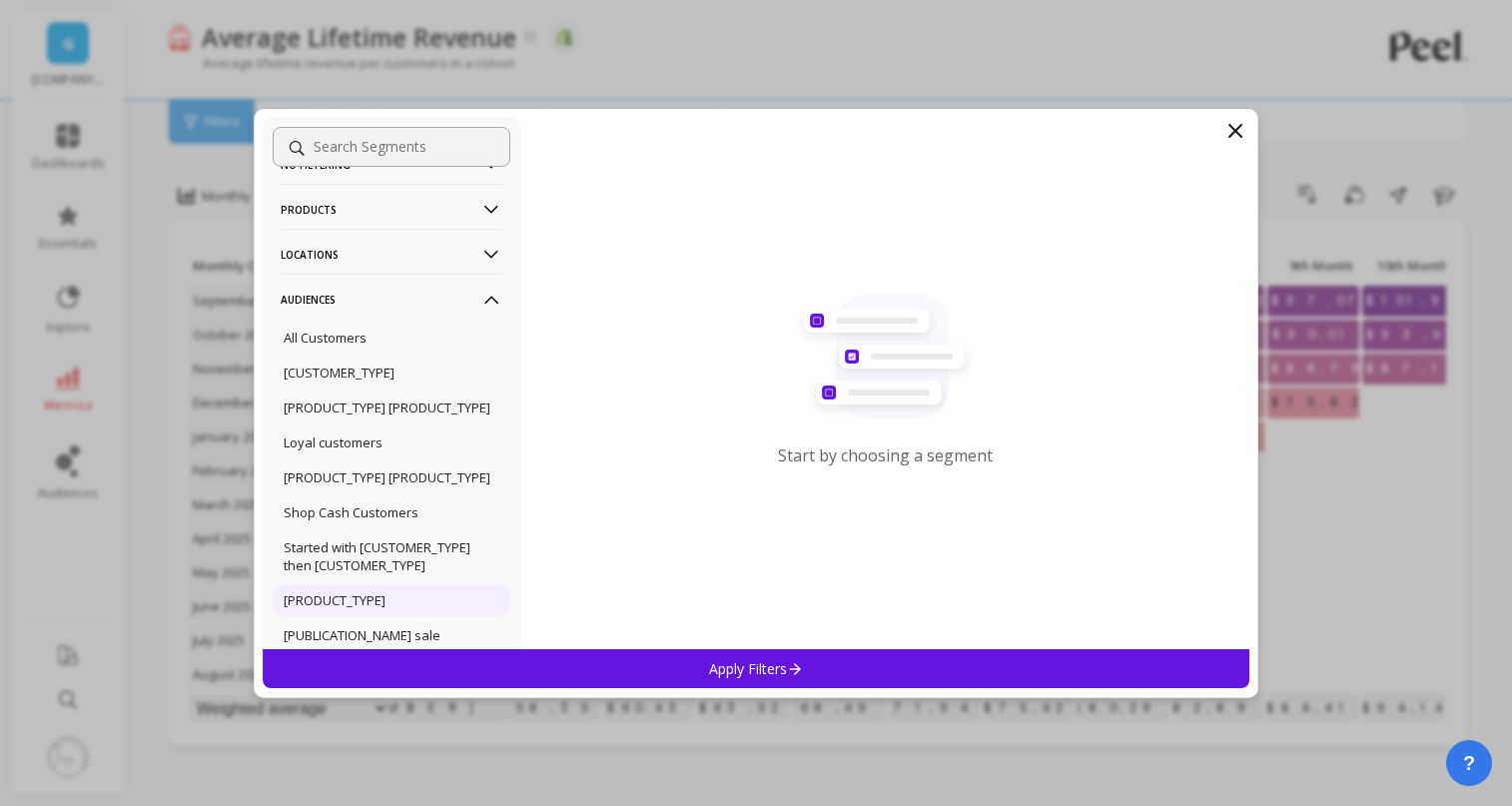 scroll, scrollTop: 72, scrollLeft: 0, axis: vertical 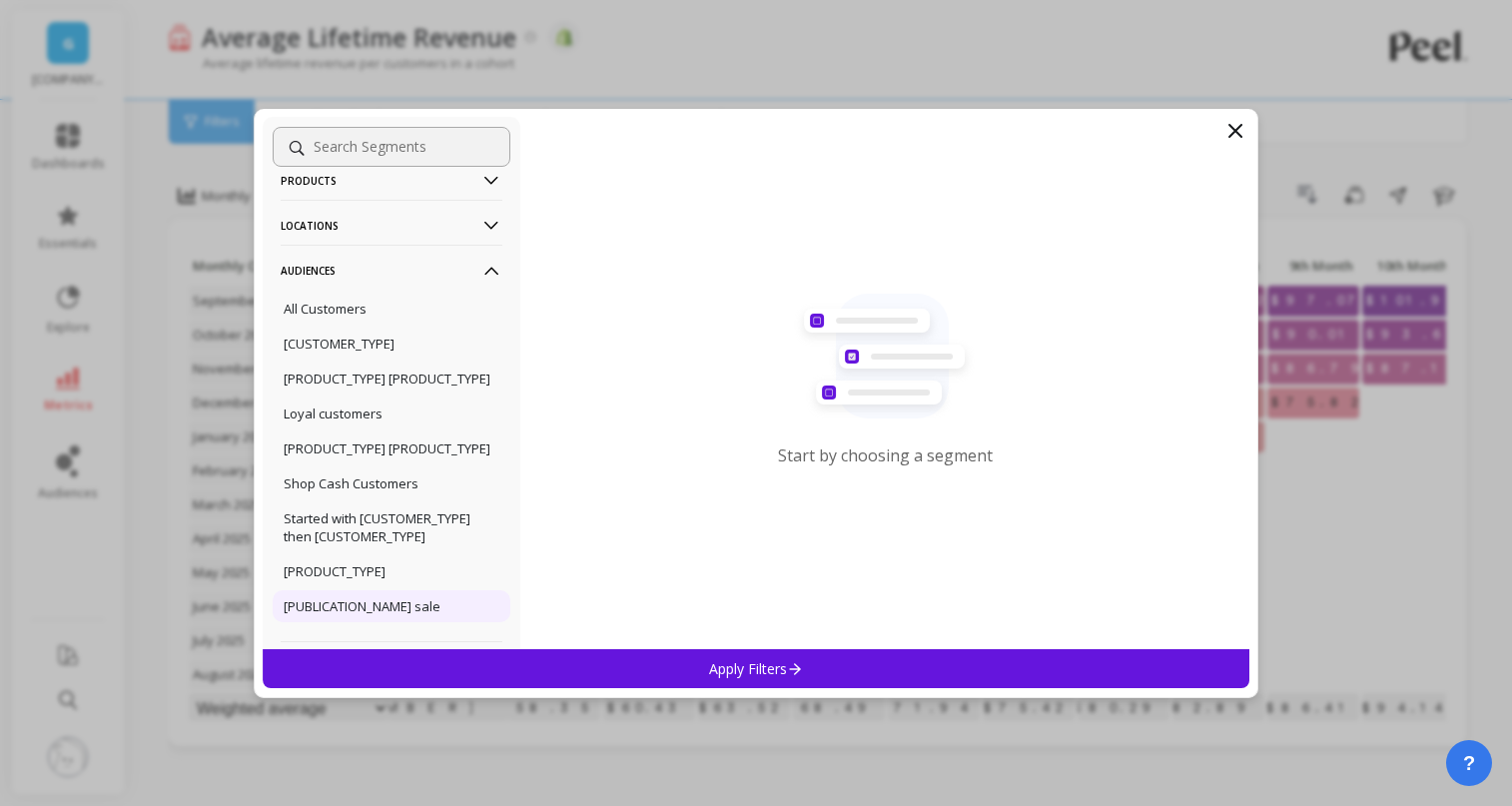 click on "[PUBLICATION_NAME] sale" at bounding box center [362, 606] 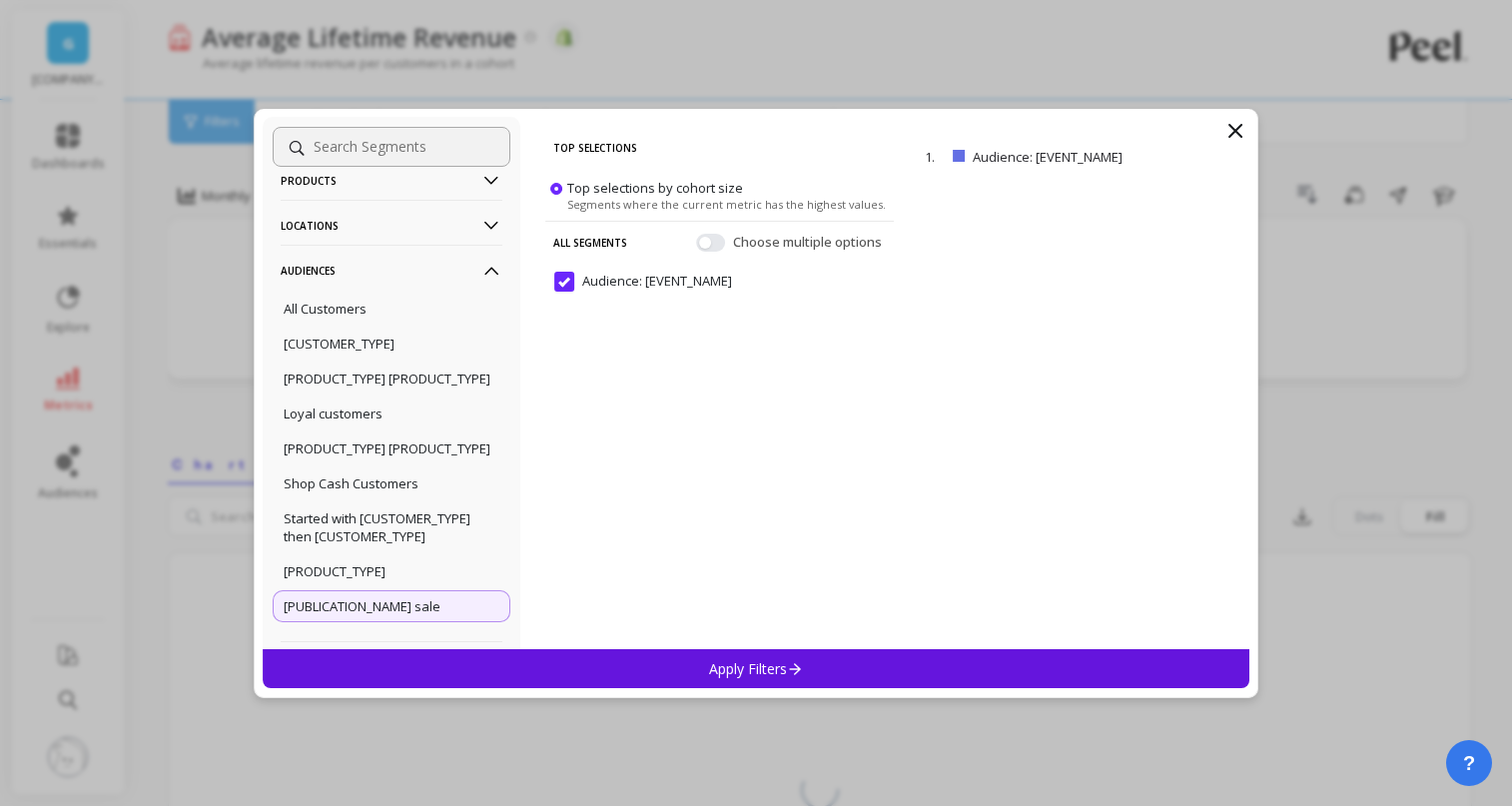 click on "Apply Filters" at bounding box center [756, 668] 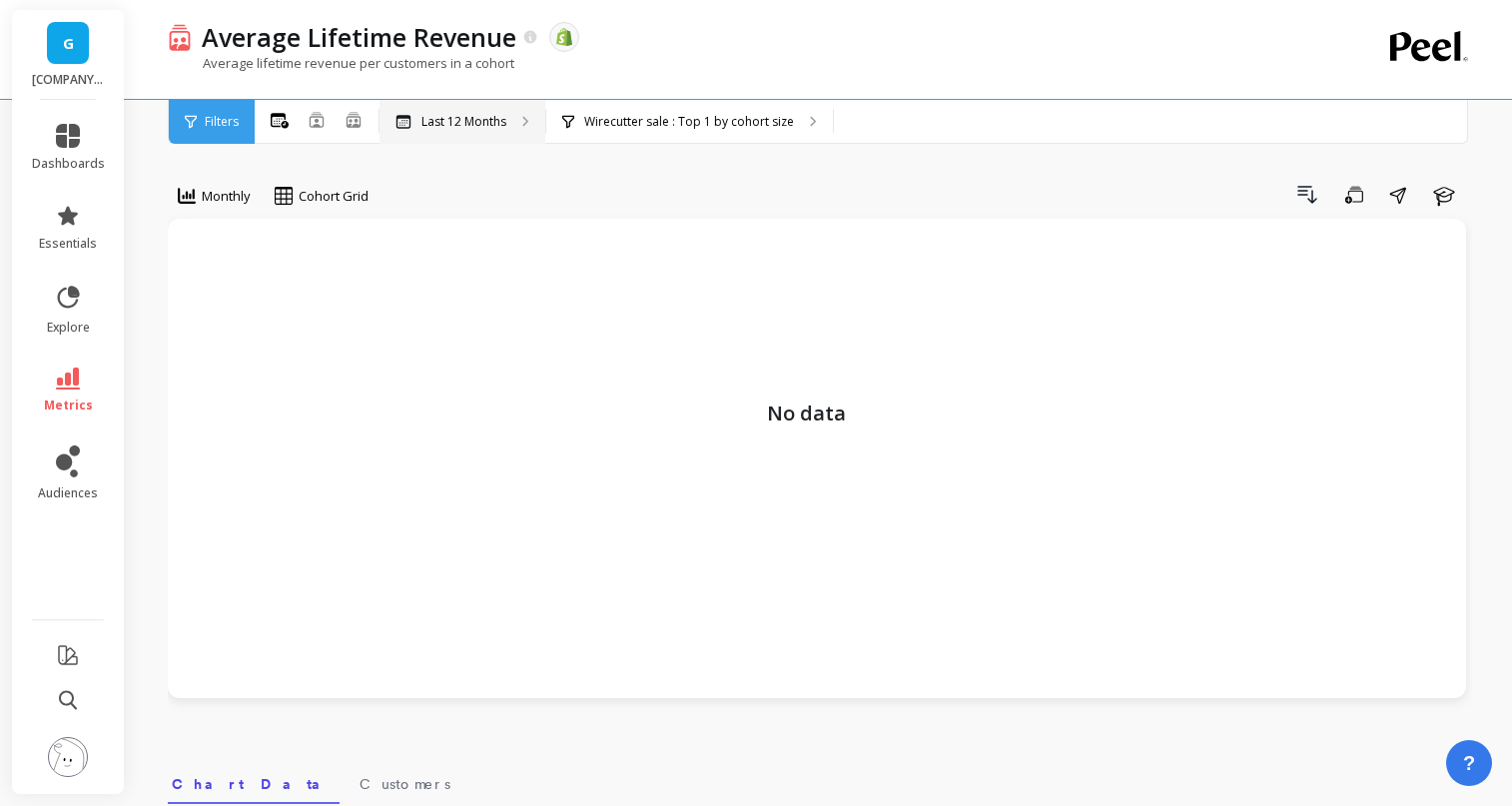 click on "Last 12 Months" at bounding box center (463, 122) 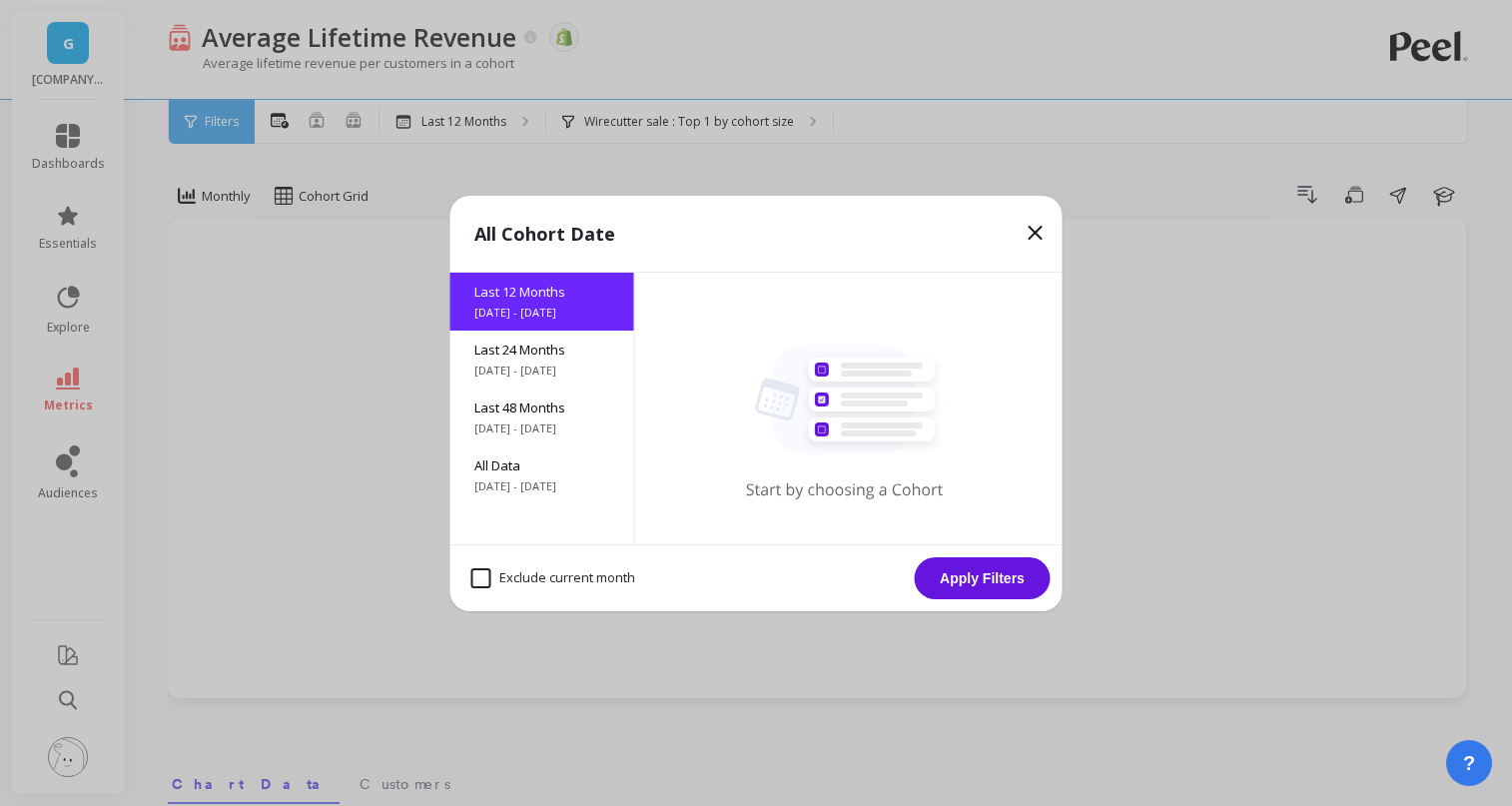 click on "[FILTER_TYPE] [FILTER_TYPE]" at bounding box center [756, 577] 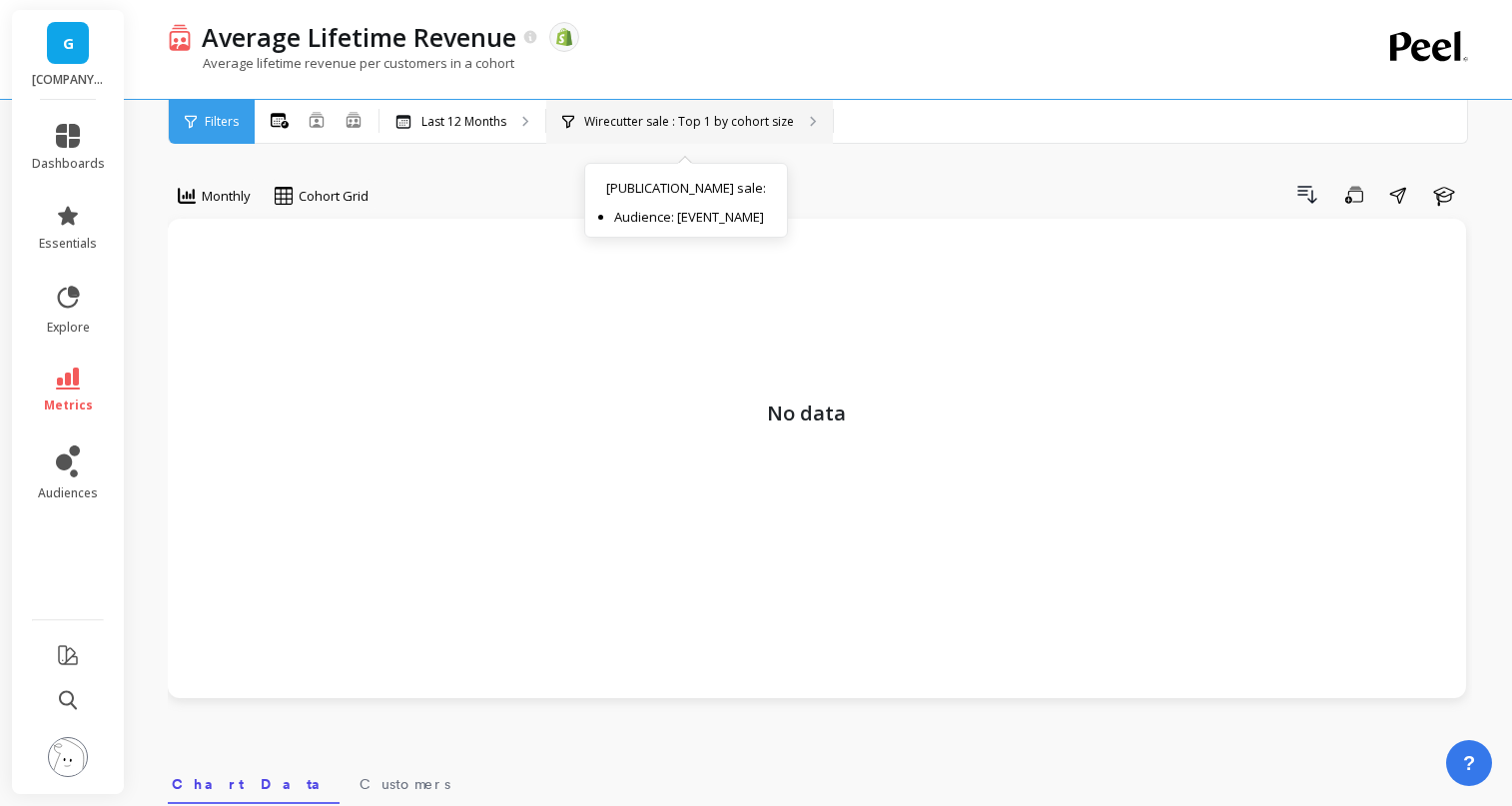 click on "Wirecutter sale : Top 1 by cohort size" at bounding box center (689, 122) 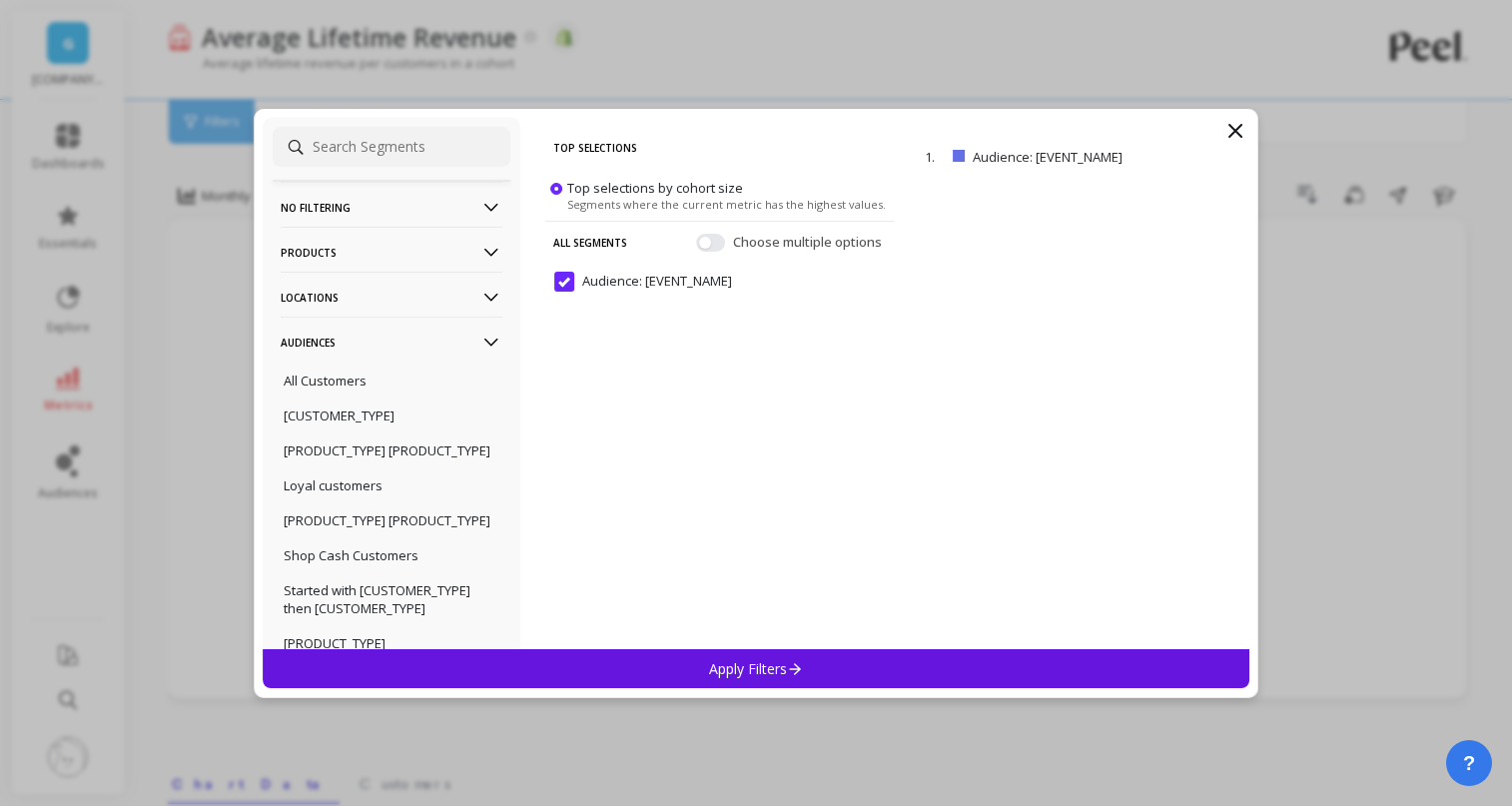 click on "Audience: [EVENT_NAME]" at bounding box center [643, 282] 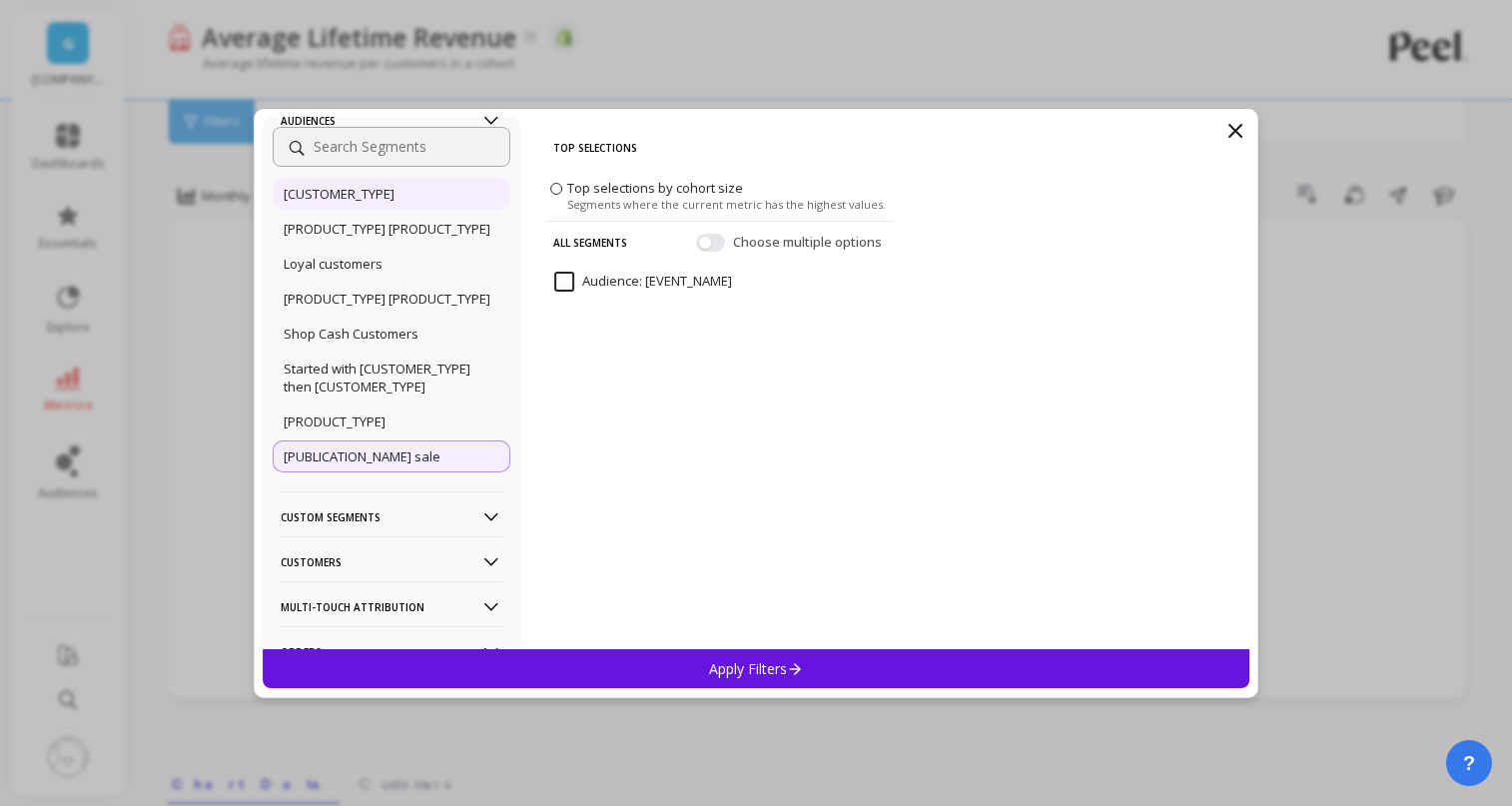scroll, scrollTop: 375, scrollLeft: 0, axis: vertical 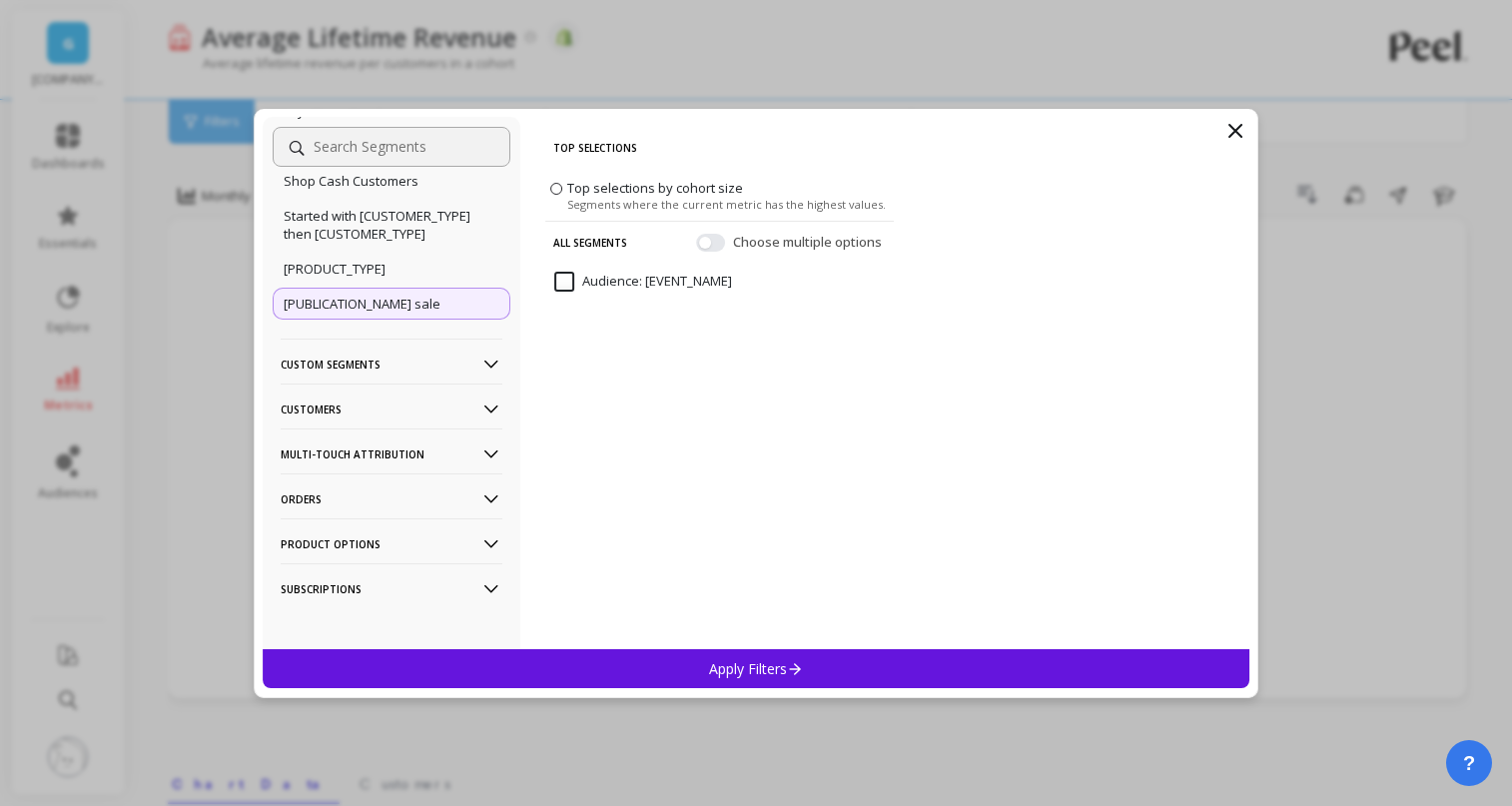 click on "Orders" at bounding box center (391, 498) 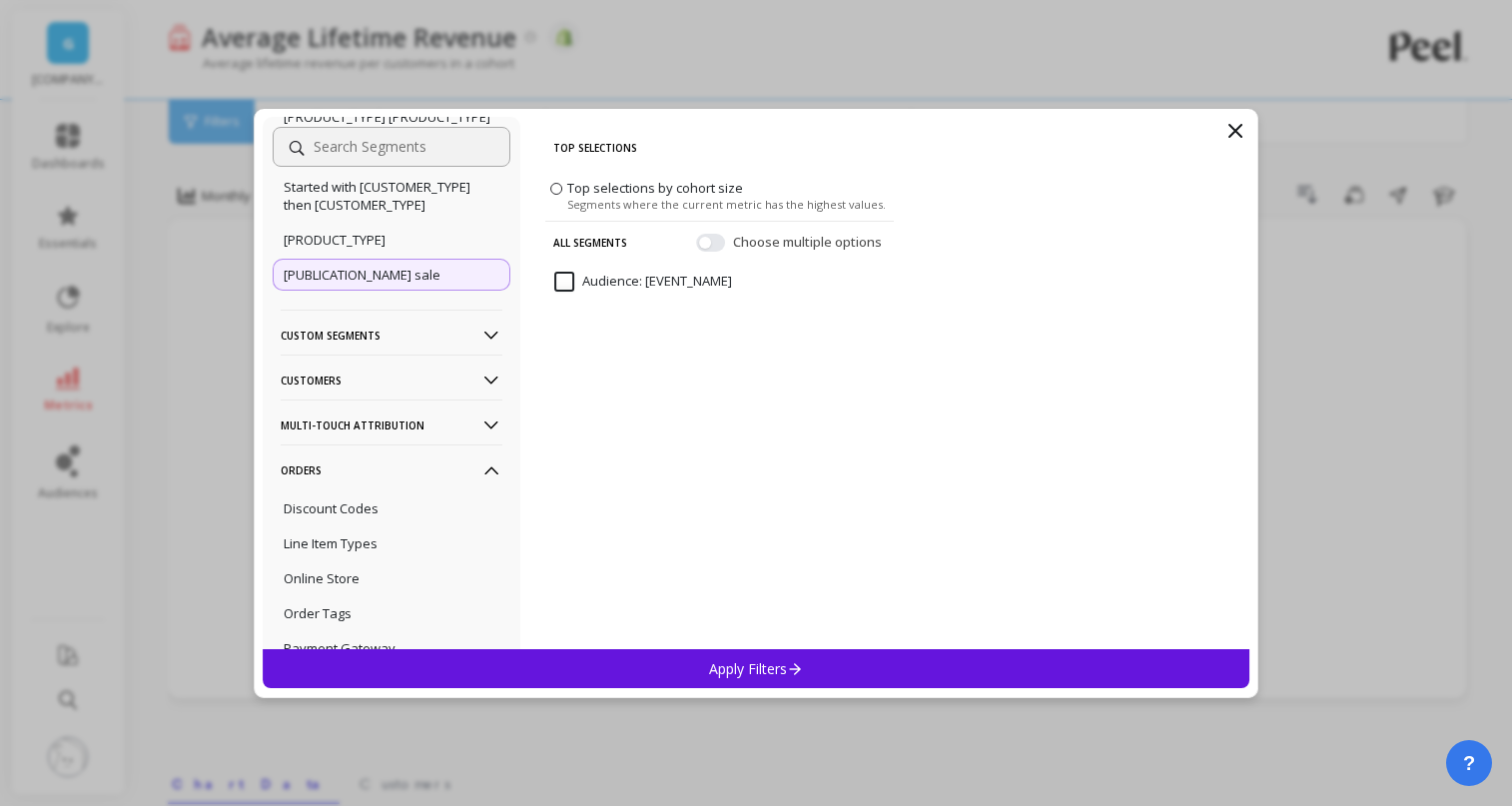 scroll, scrollTop: 415, scrollLeft: 0, axis: vertical 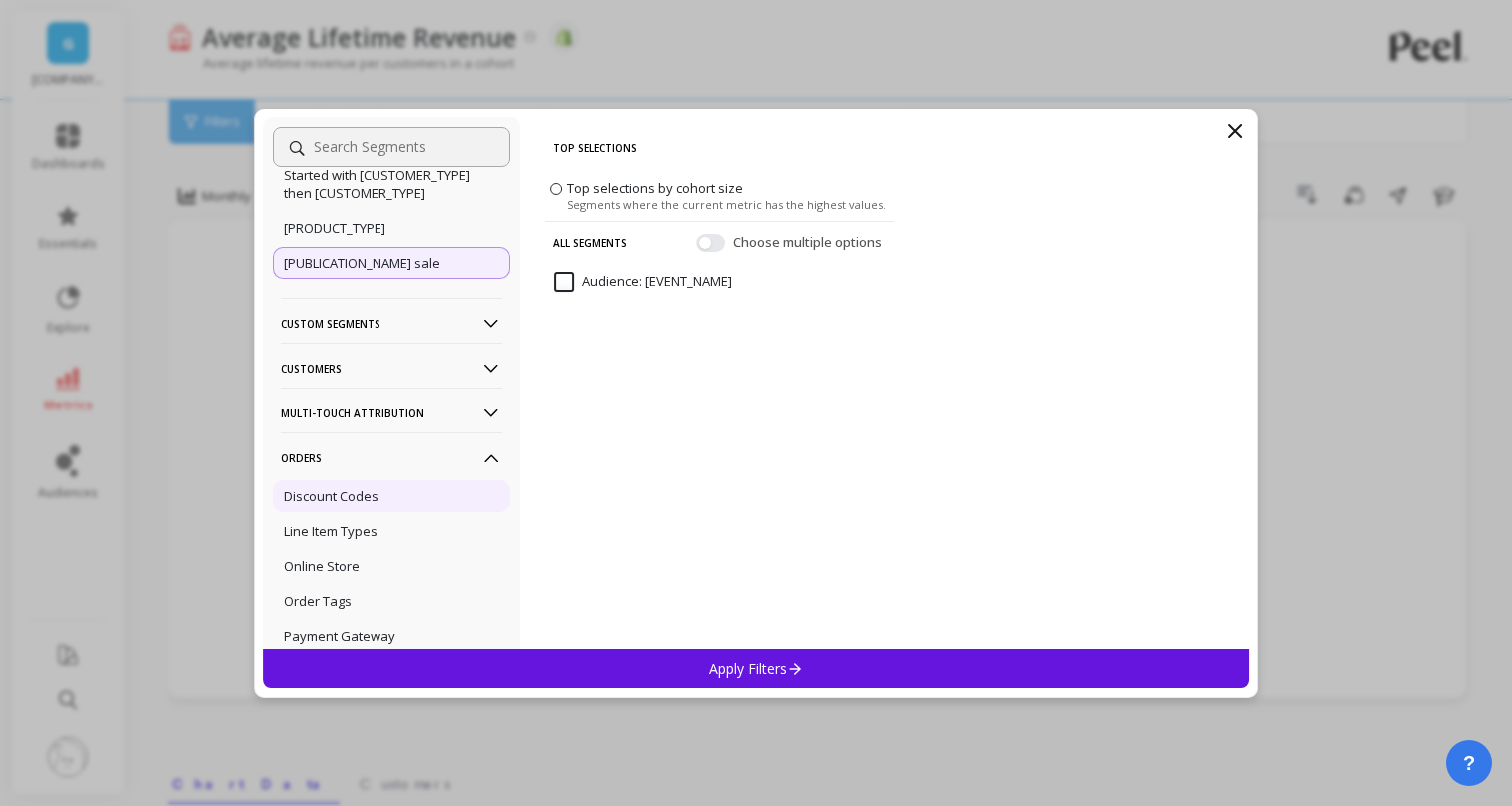 click on "Discount Codes" at bounding box center [391, 496] 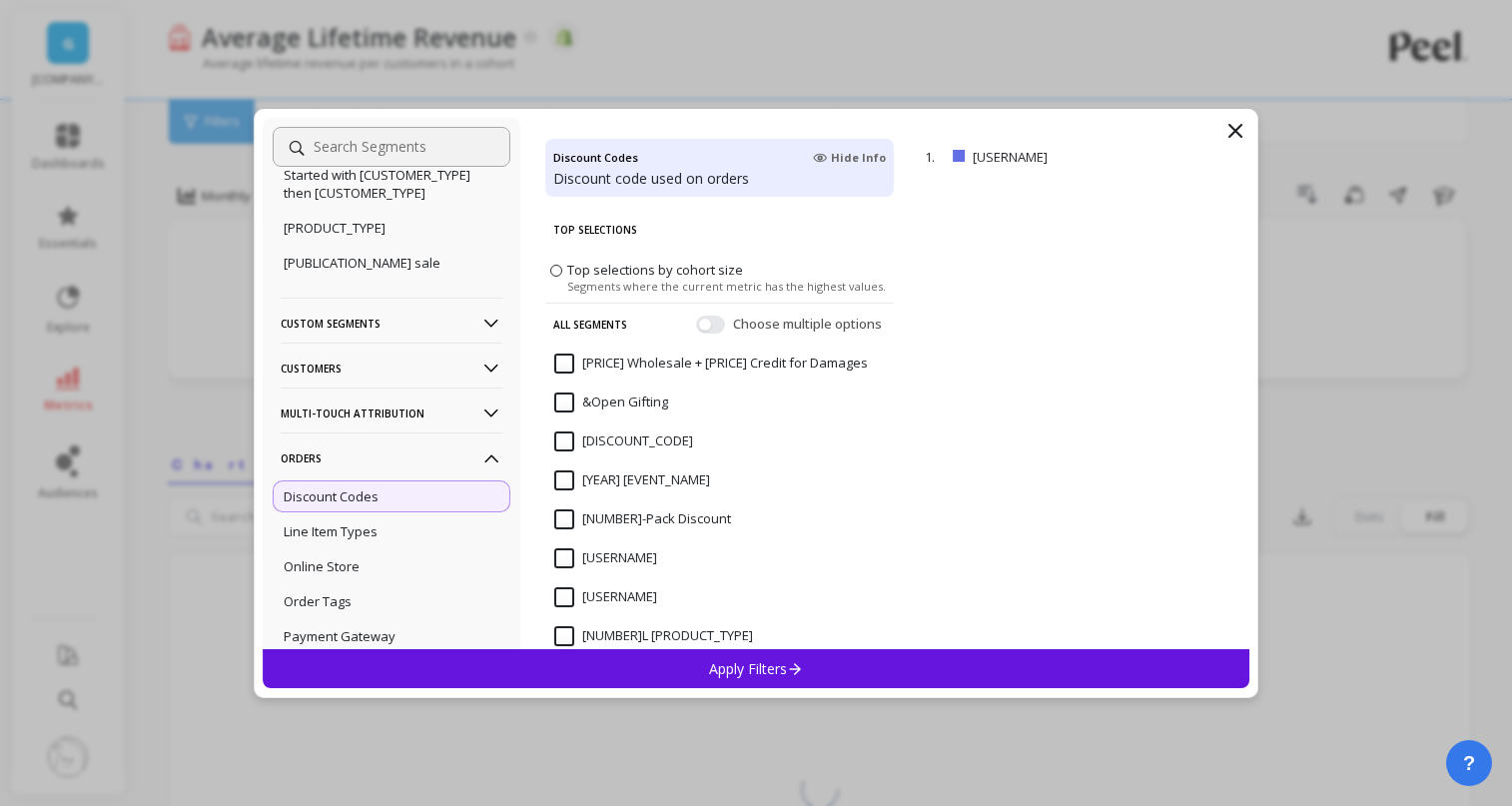 click on "Segments where the current metric has the highest values." at bounding box center (726, 285) 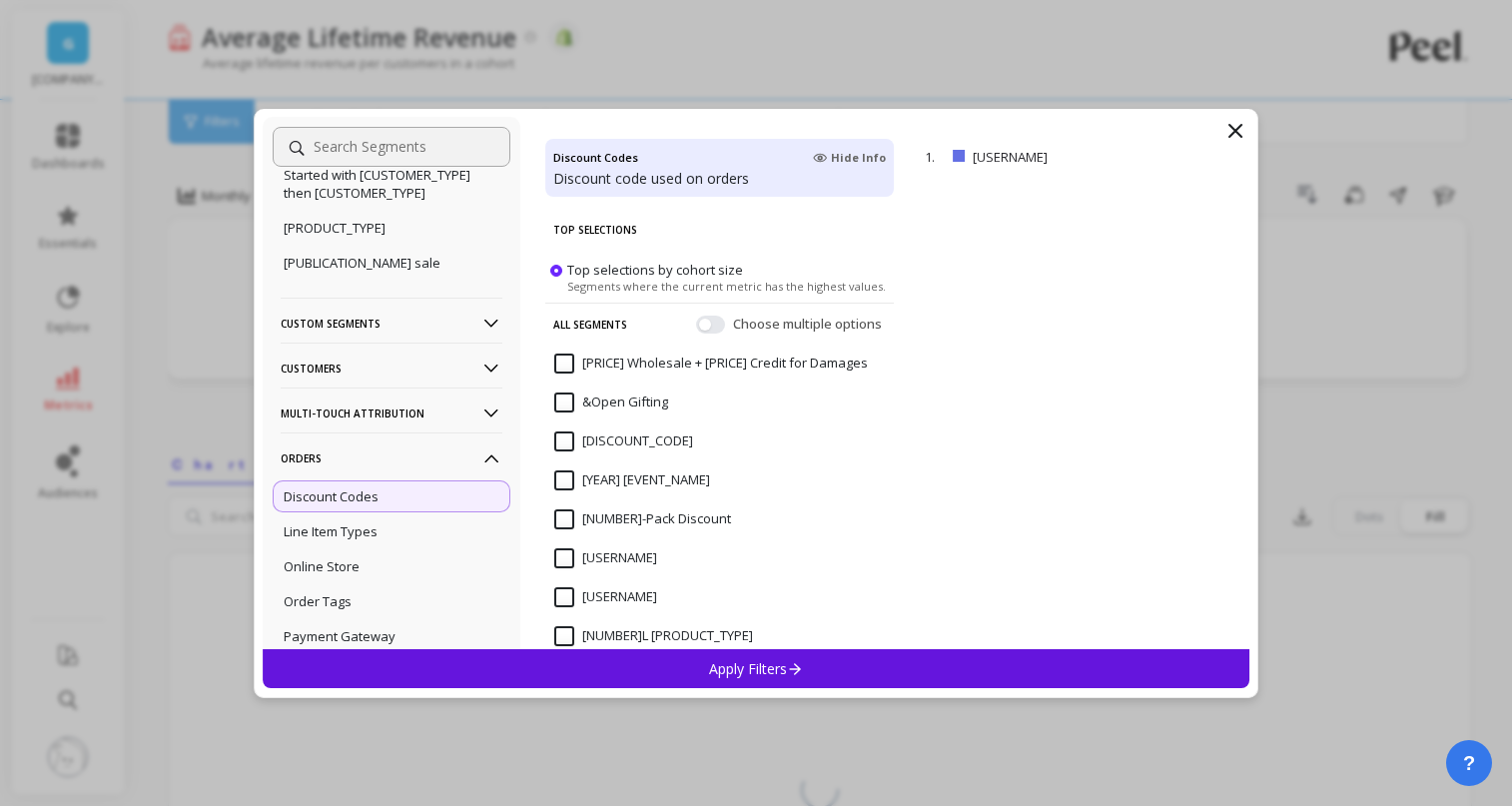 click on "Segments where the current metric has the highest values." at bounding box center (726, 285) 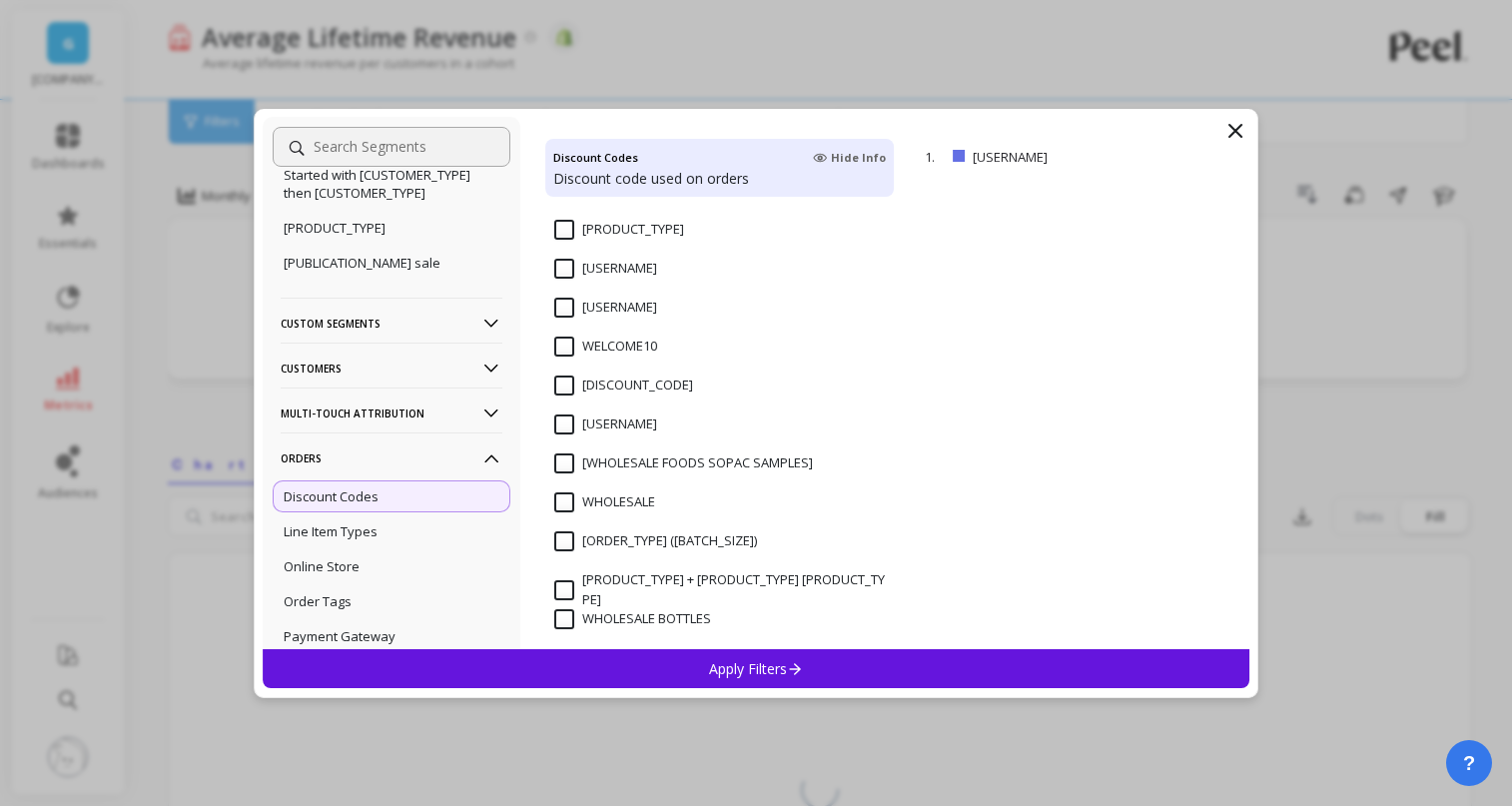 scroll, scrollTop: 28180, scrollLeft: 0, axis: vertical 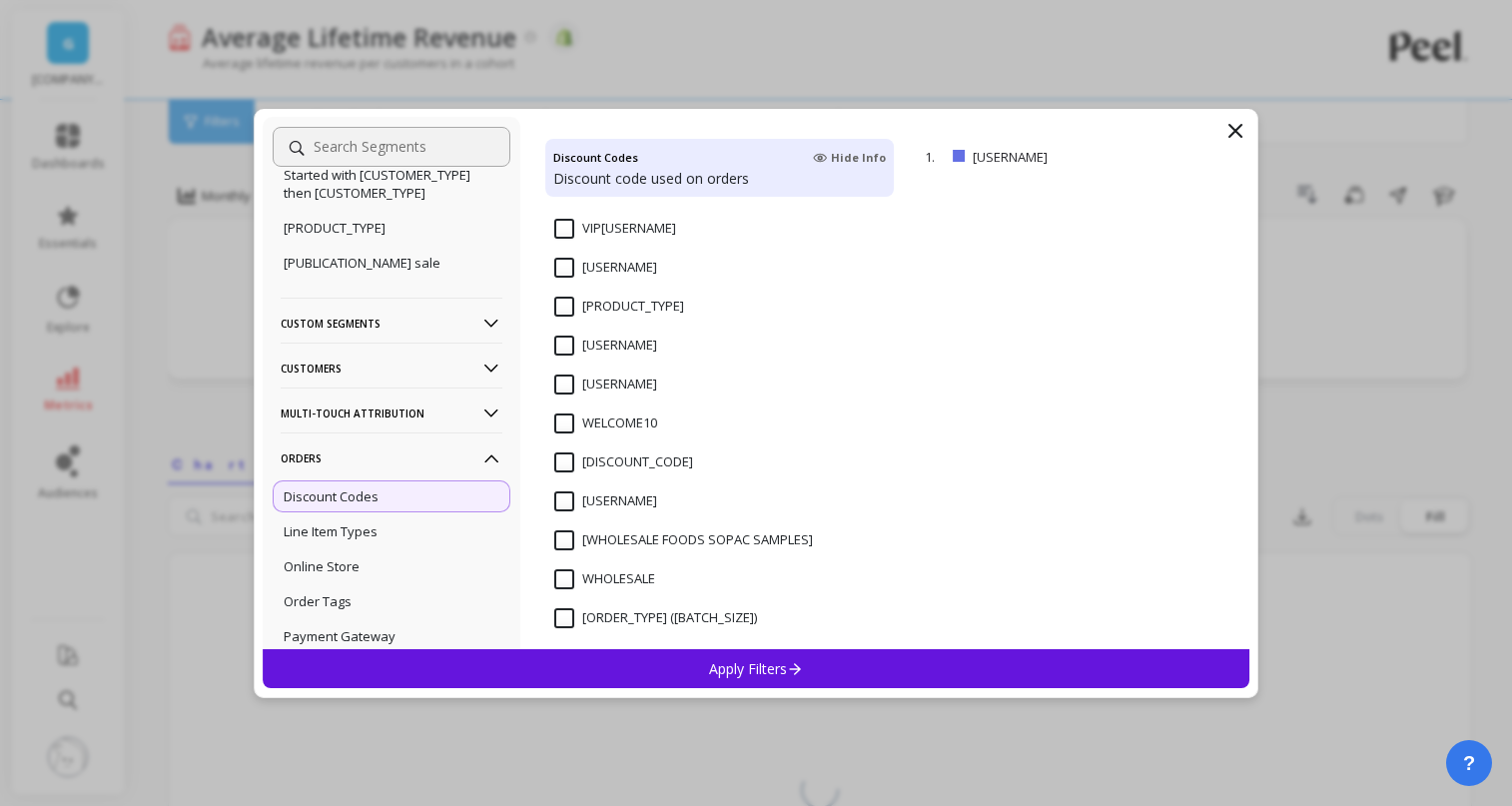 click on "[USERNAME]" at bounding box center (605, 385) 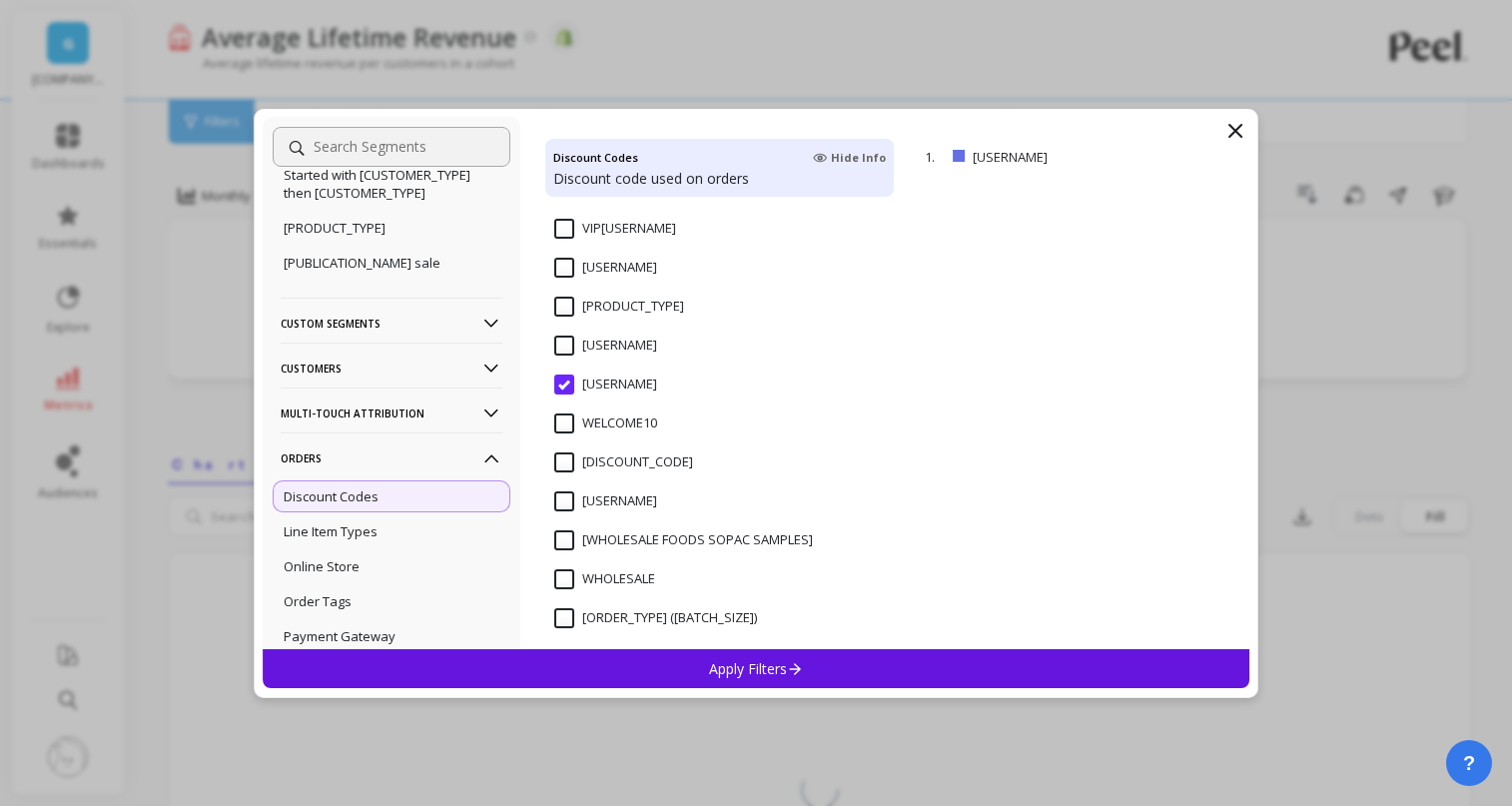 click on "Apply Filters" at bounding box center [756, 668] 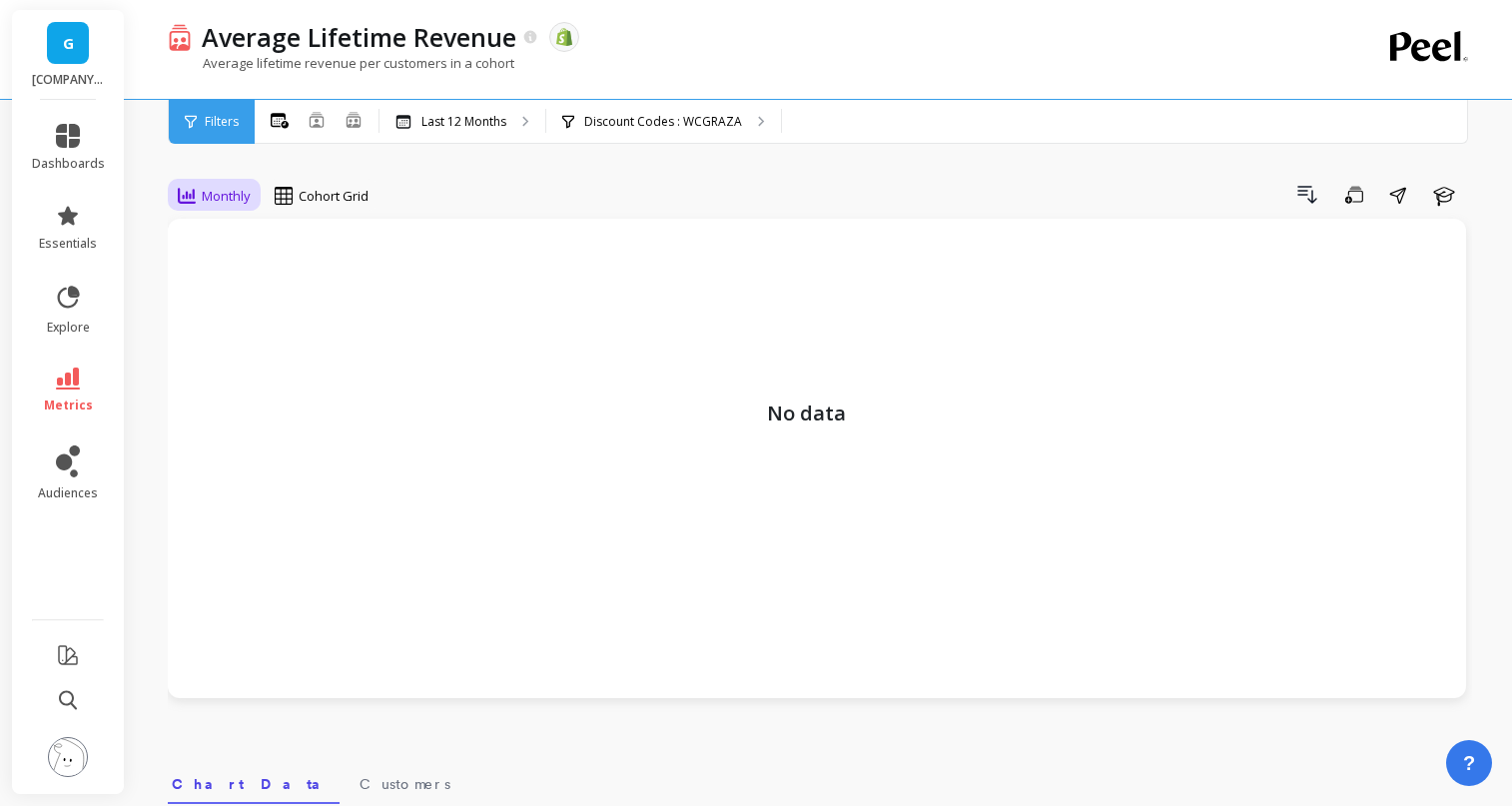 click on "Monthly" at bounding box center [226, 196] 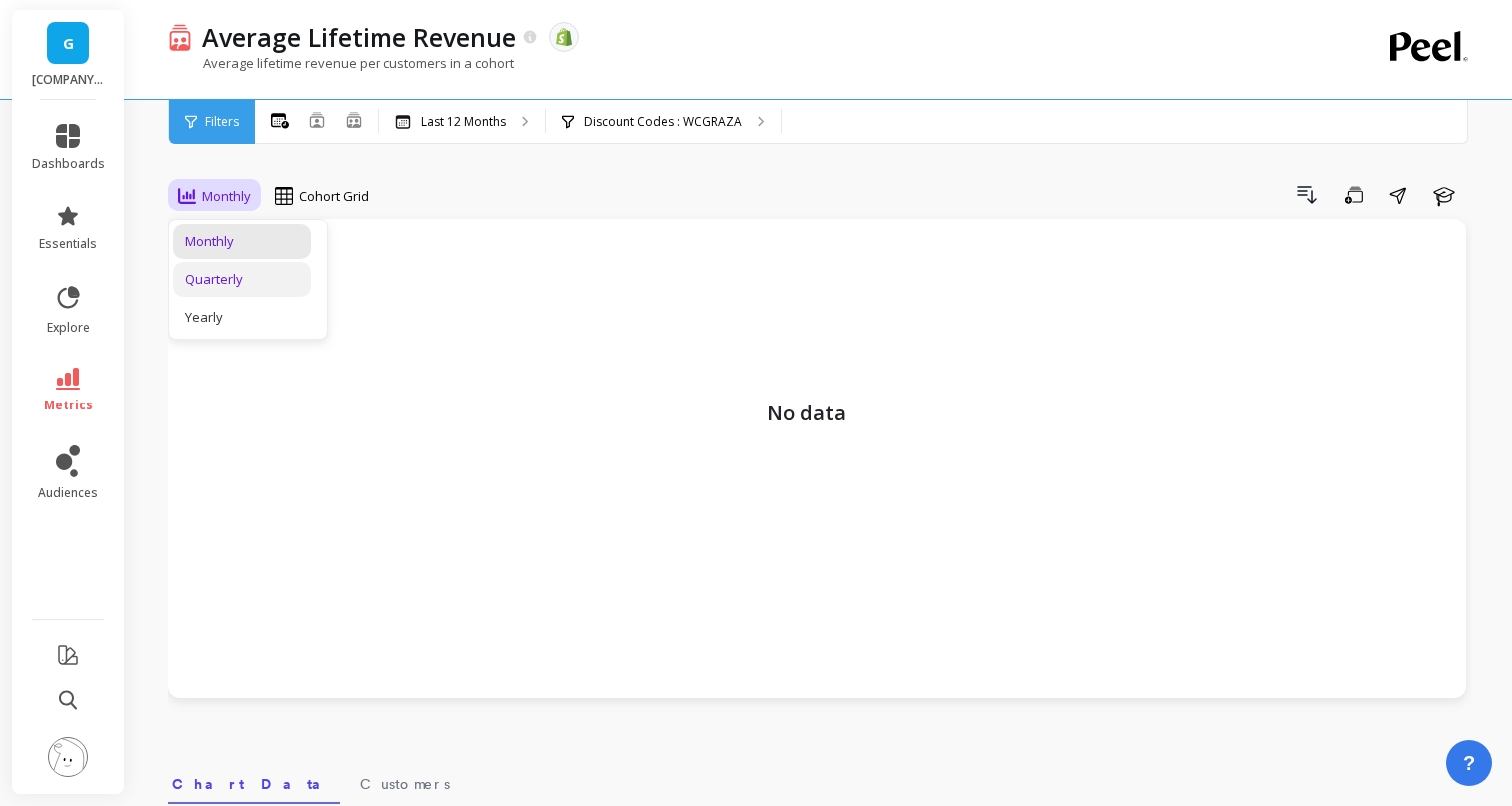 click on "Quarterly" at bounding box center (242, 279) 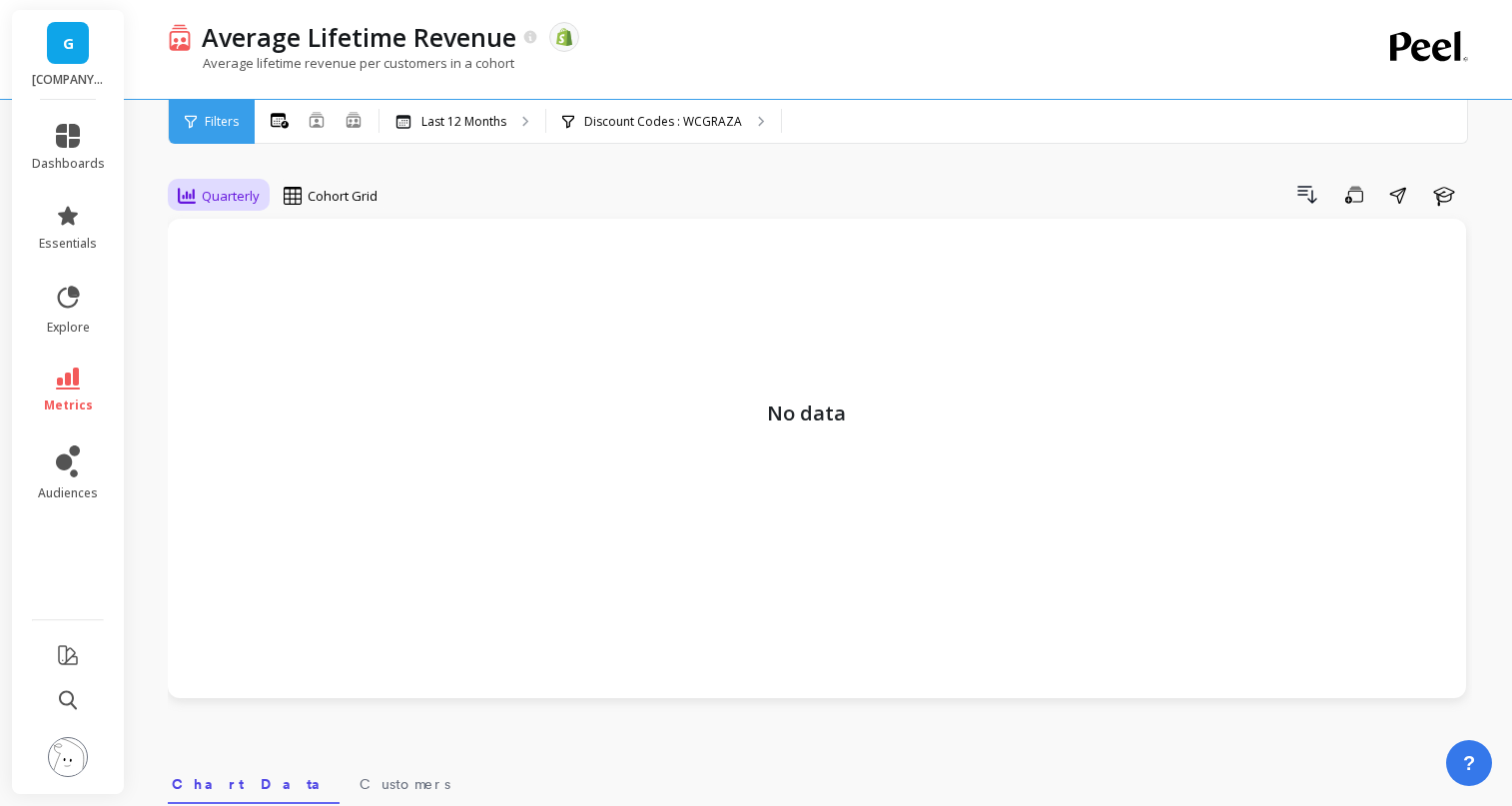 click on "Quarterly" at bounding box center [231, 196] 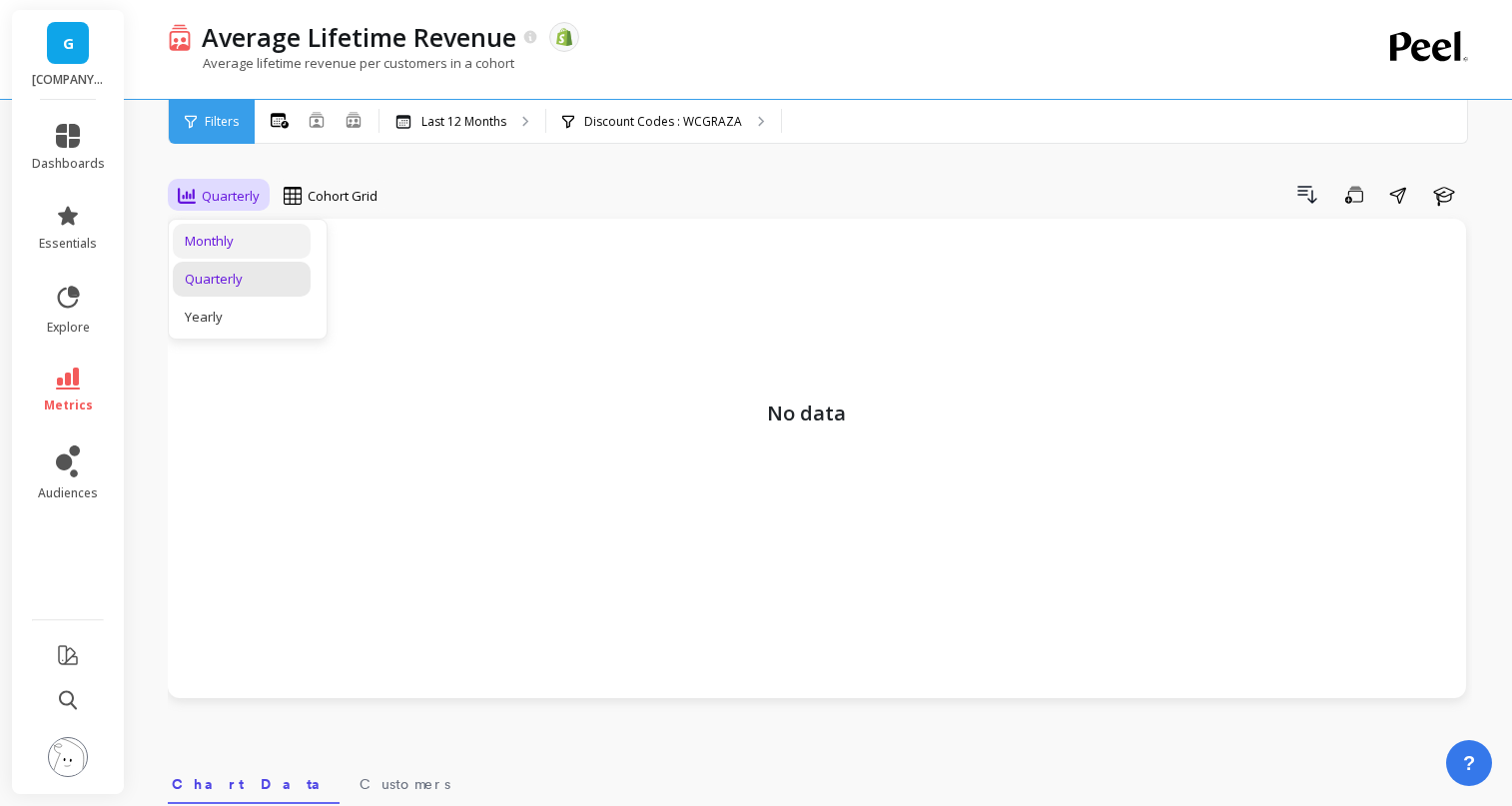 click on "Monthly" at bounding box center [242, 241] 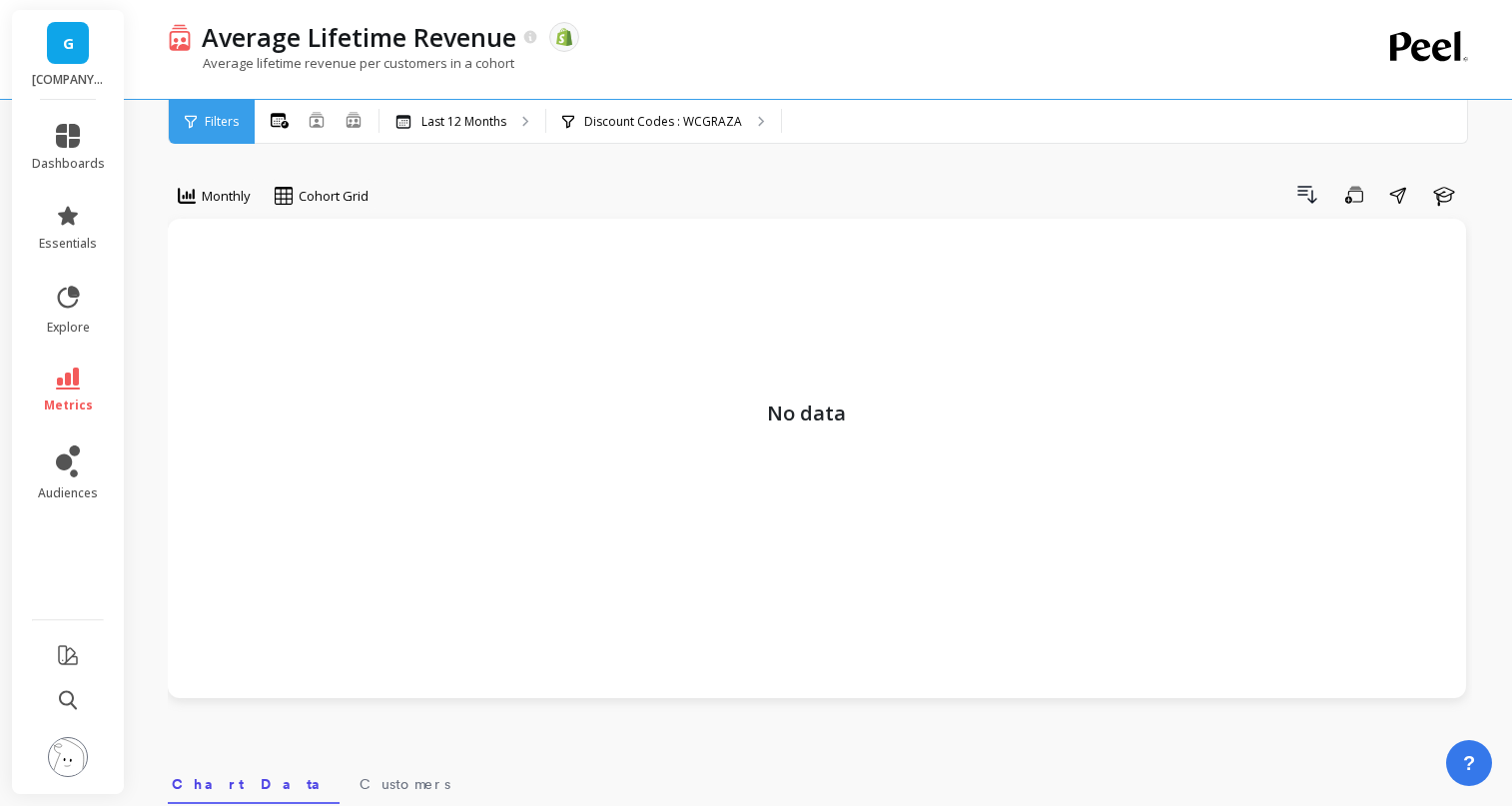 click on "Cohort Grid" at bounding box center [334, 196] 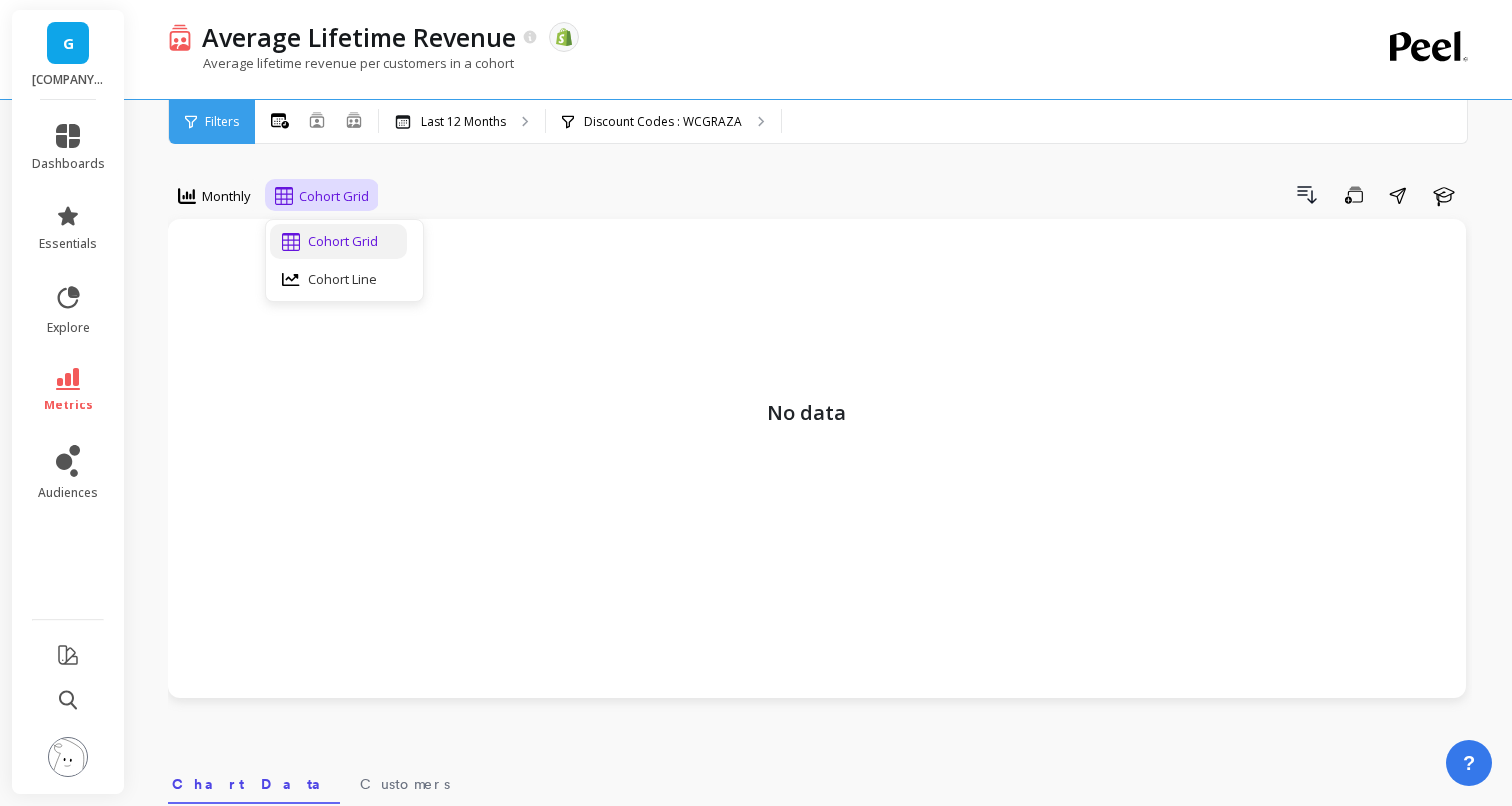 click on "Cohort Grid" at bounding box center (339, 241) 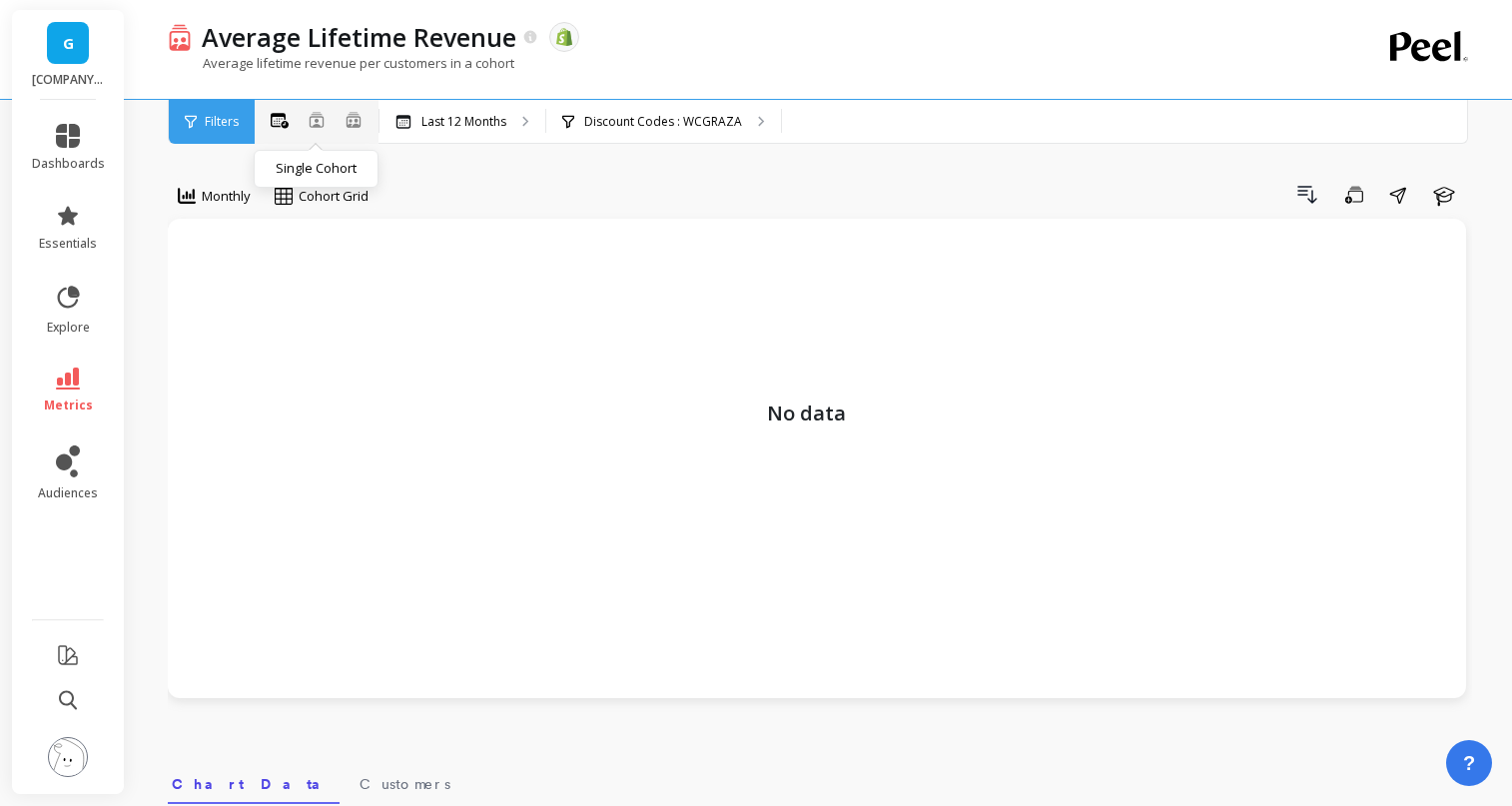 click 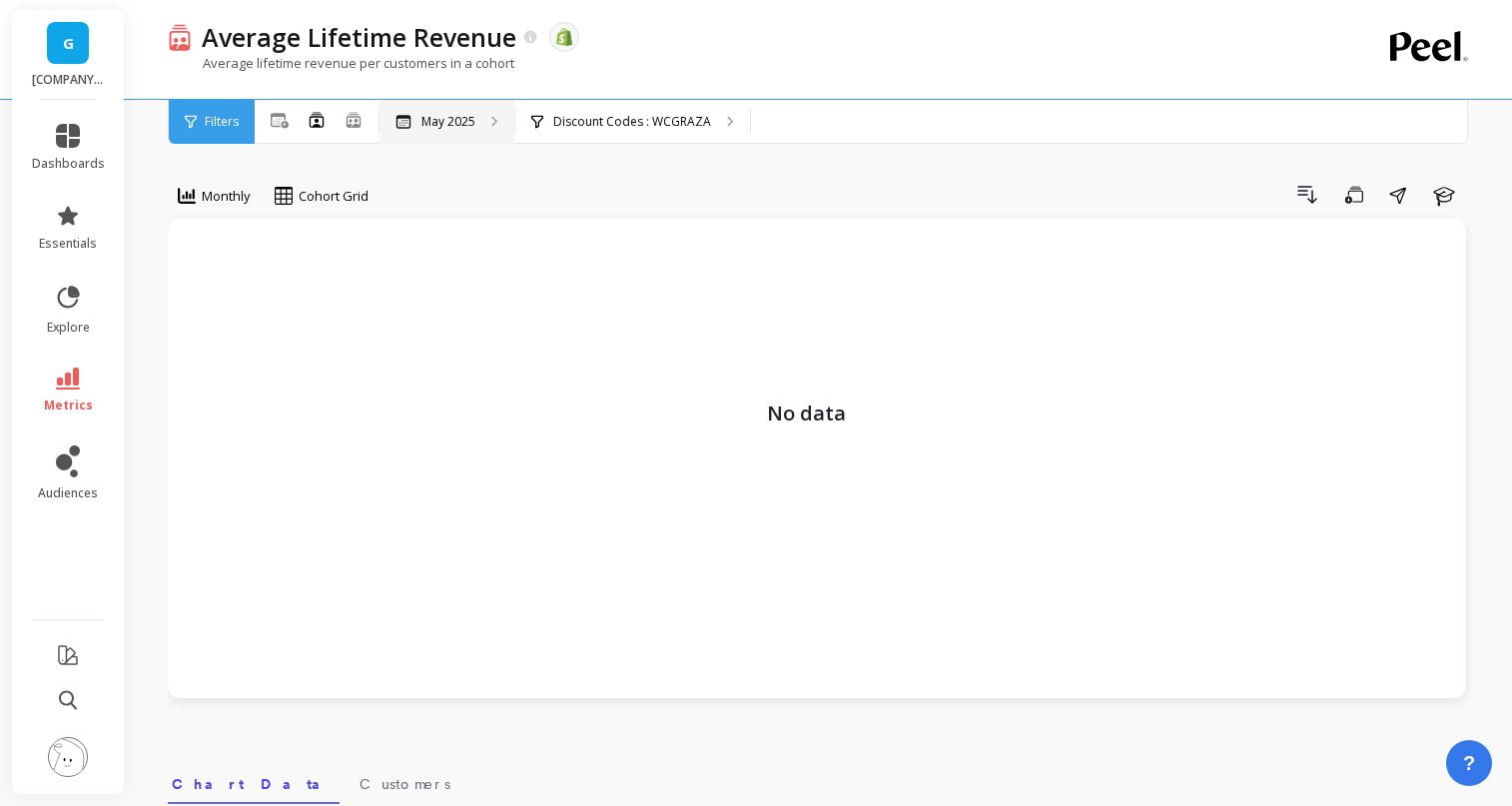 click on "May 2025" at bounding box center [446, 122] 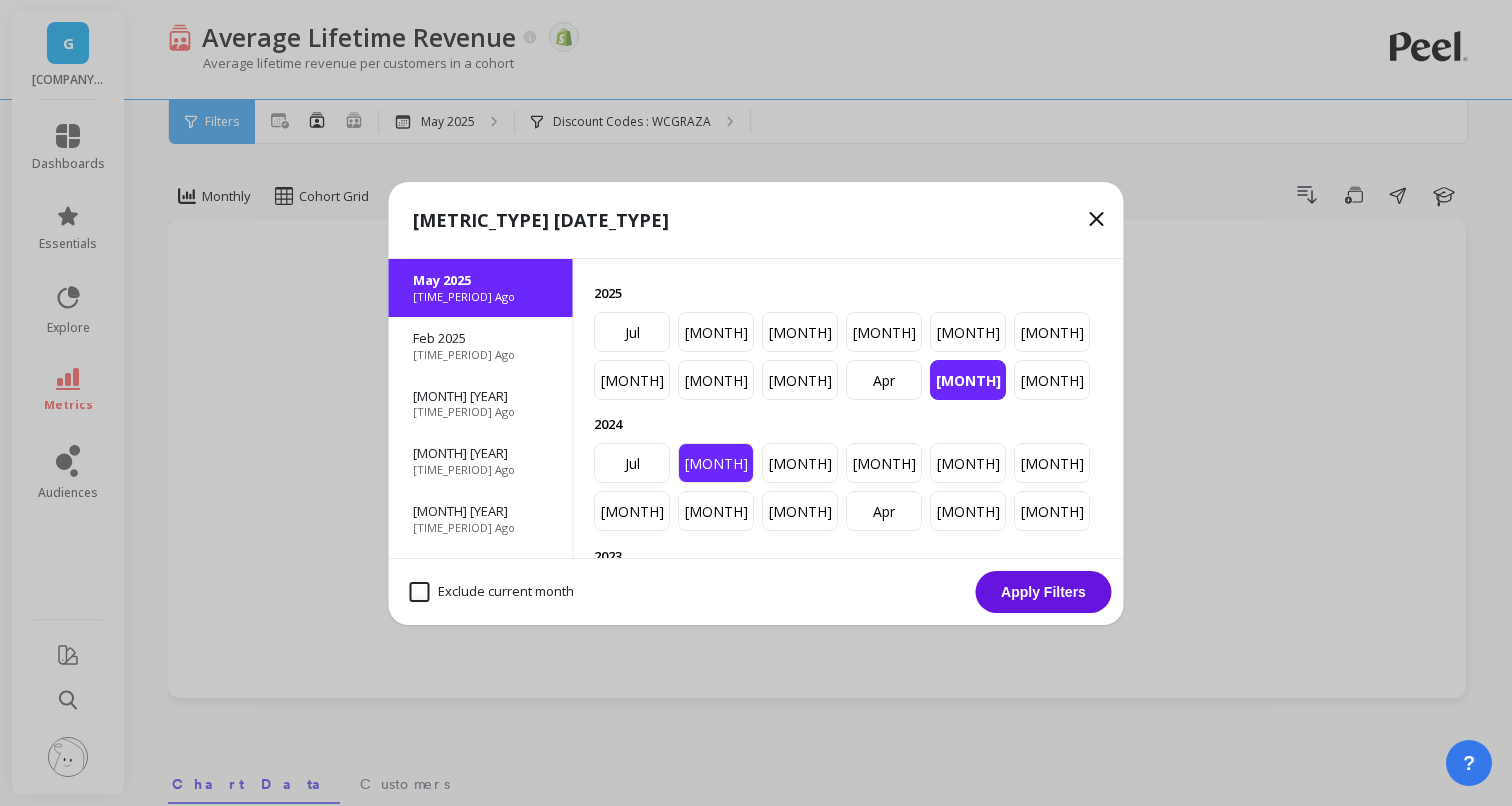 click on "[MONTH]" at bounding box center (716, 463) 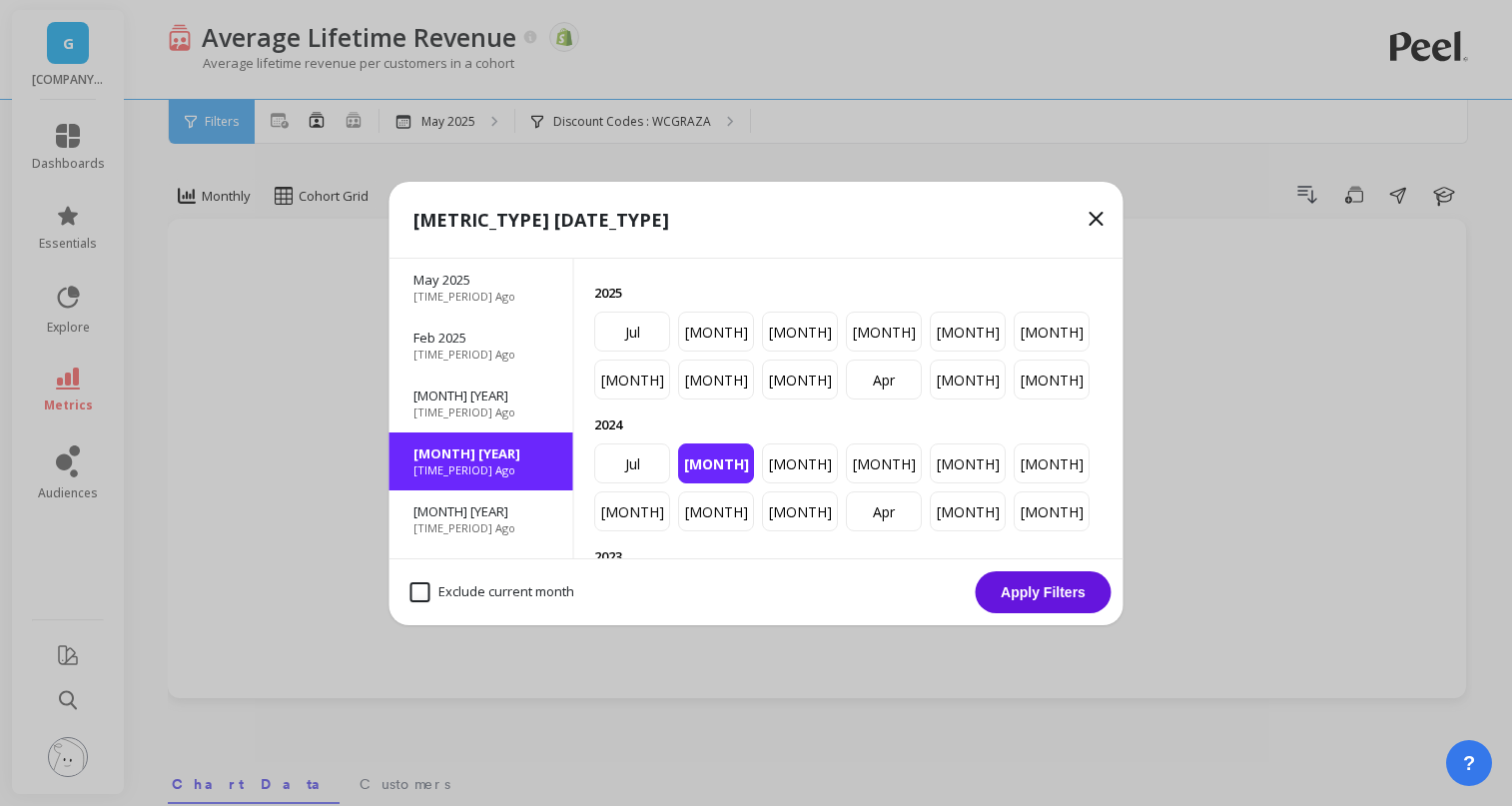 click on "Apply Filters" at bounding box center (1044, 592) 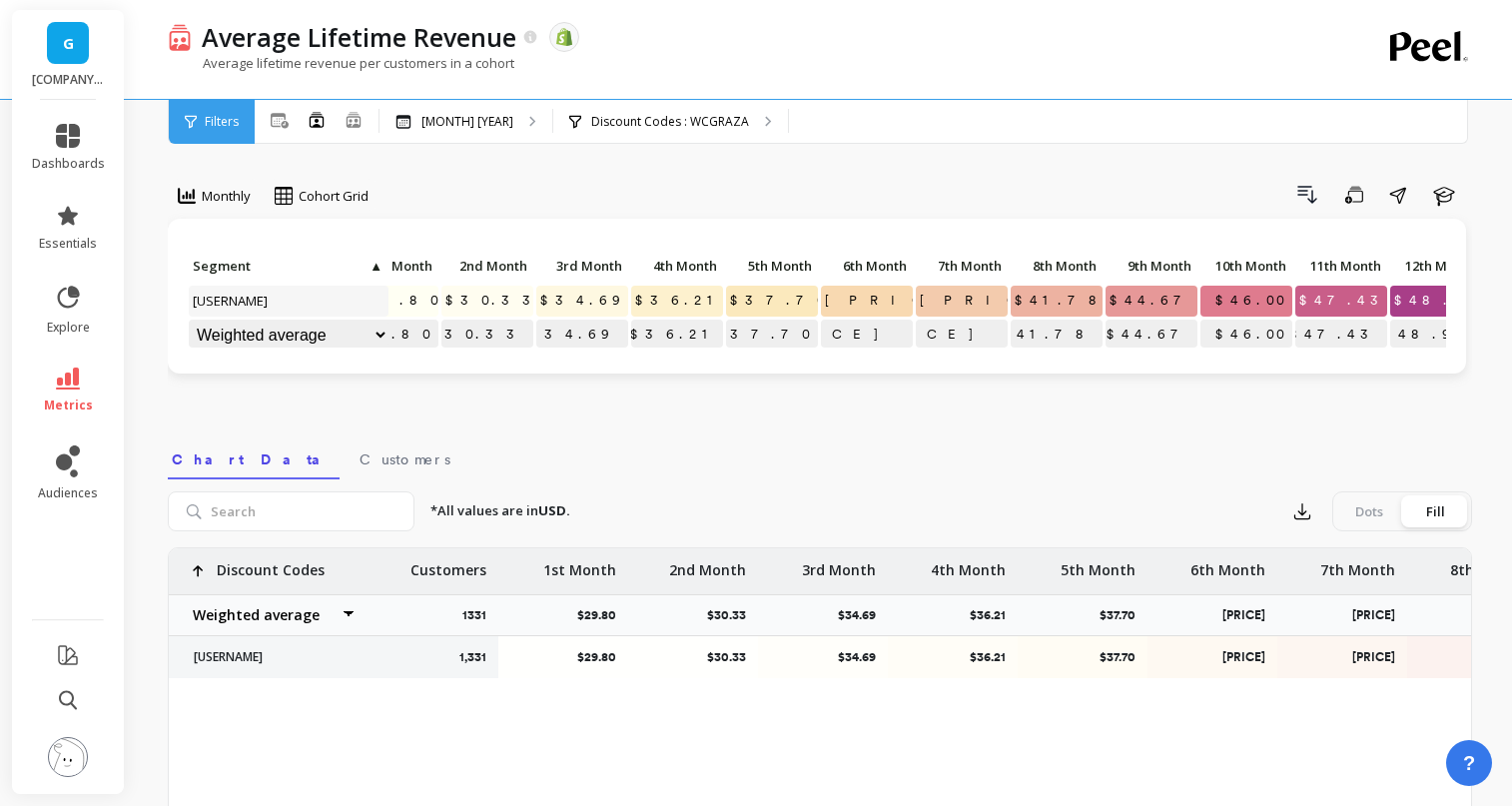 scroll, scrollTop: 0, scrollLeft: 295, axis: horizontal 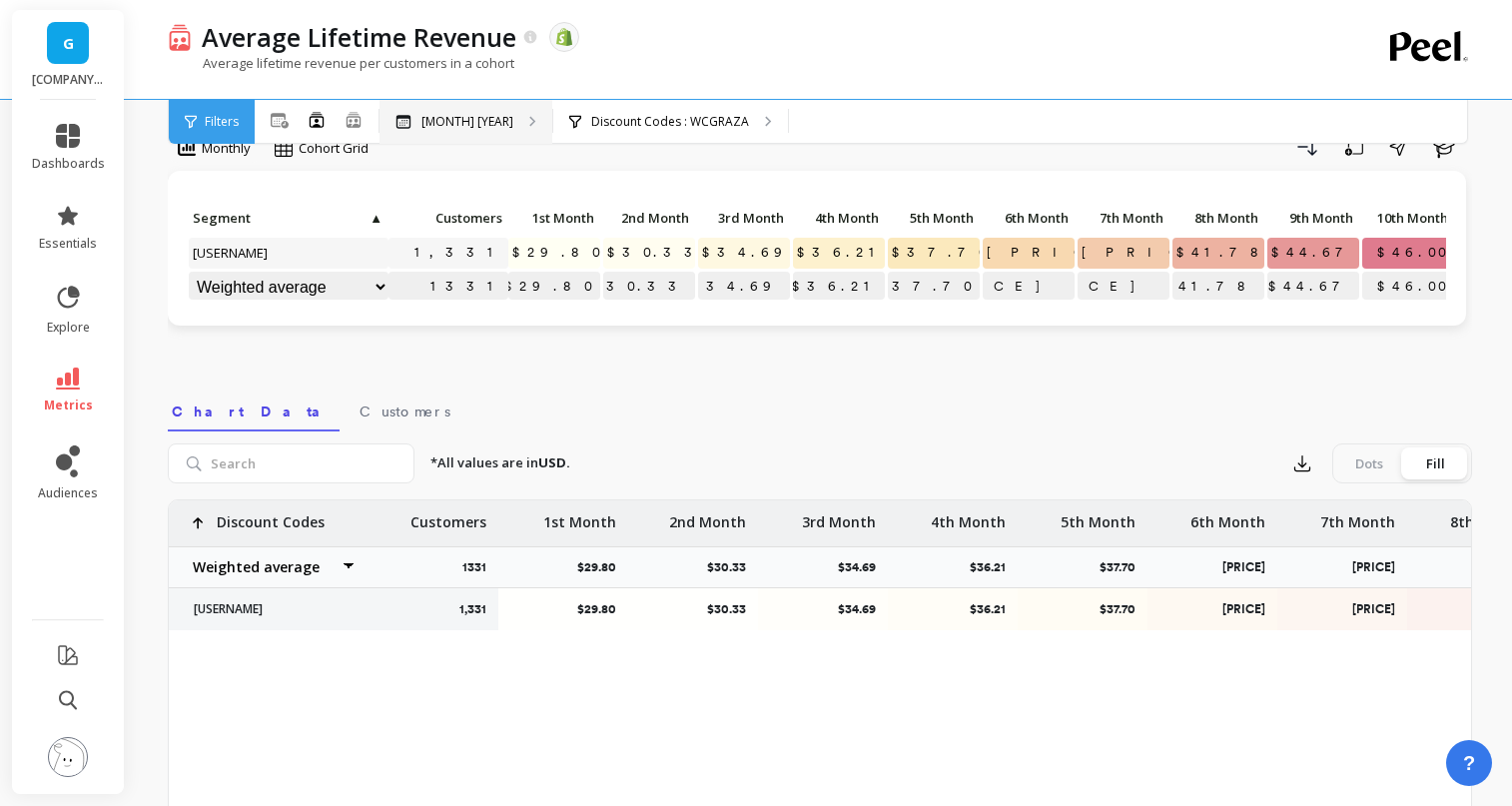 click on "[MONTH] [YEAR]" at bounding box center (467, 122) 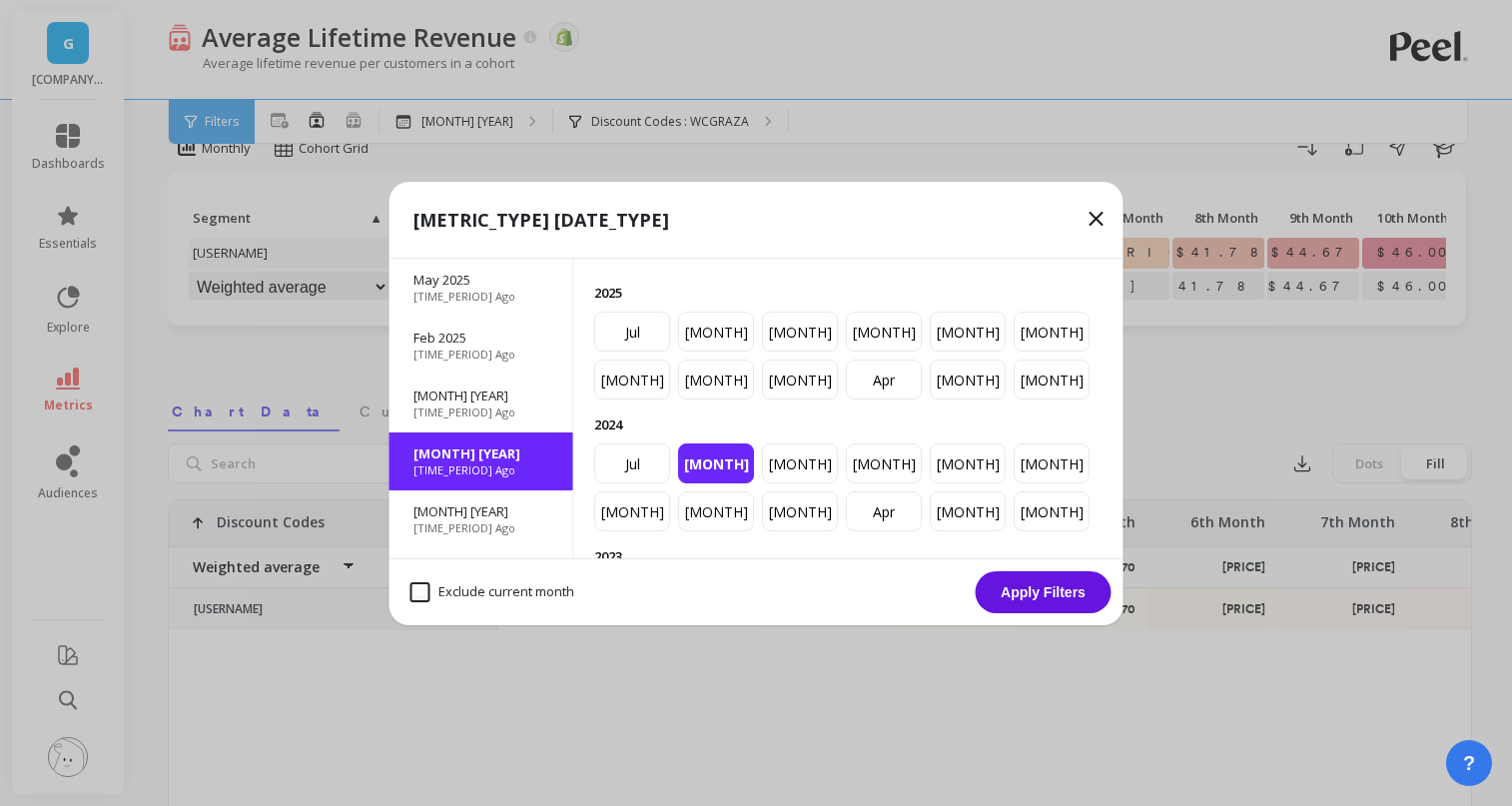 click 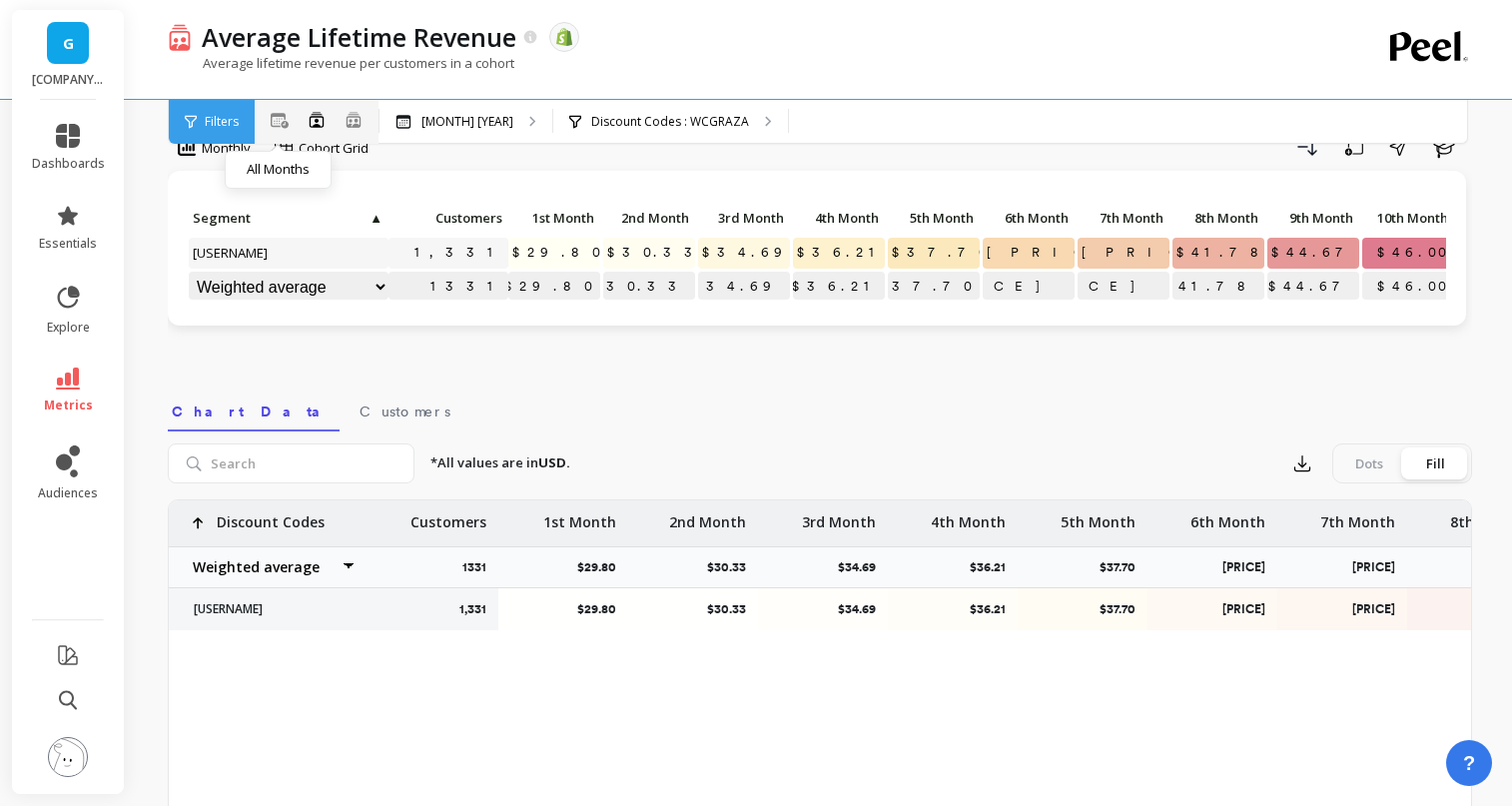 click 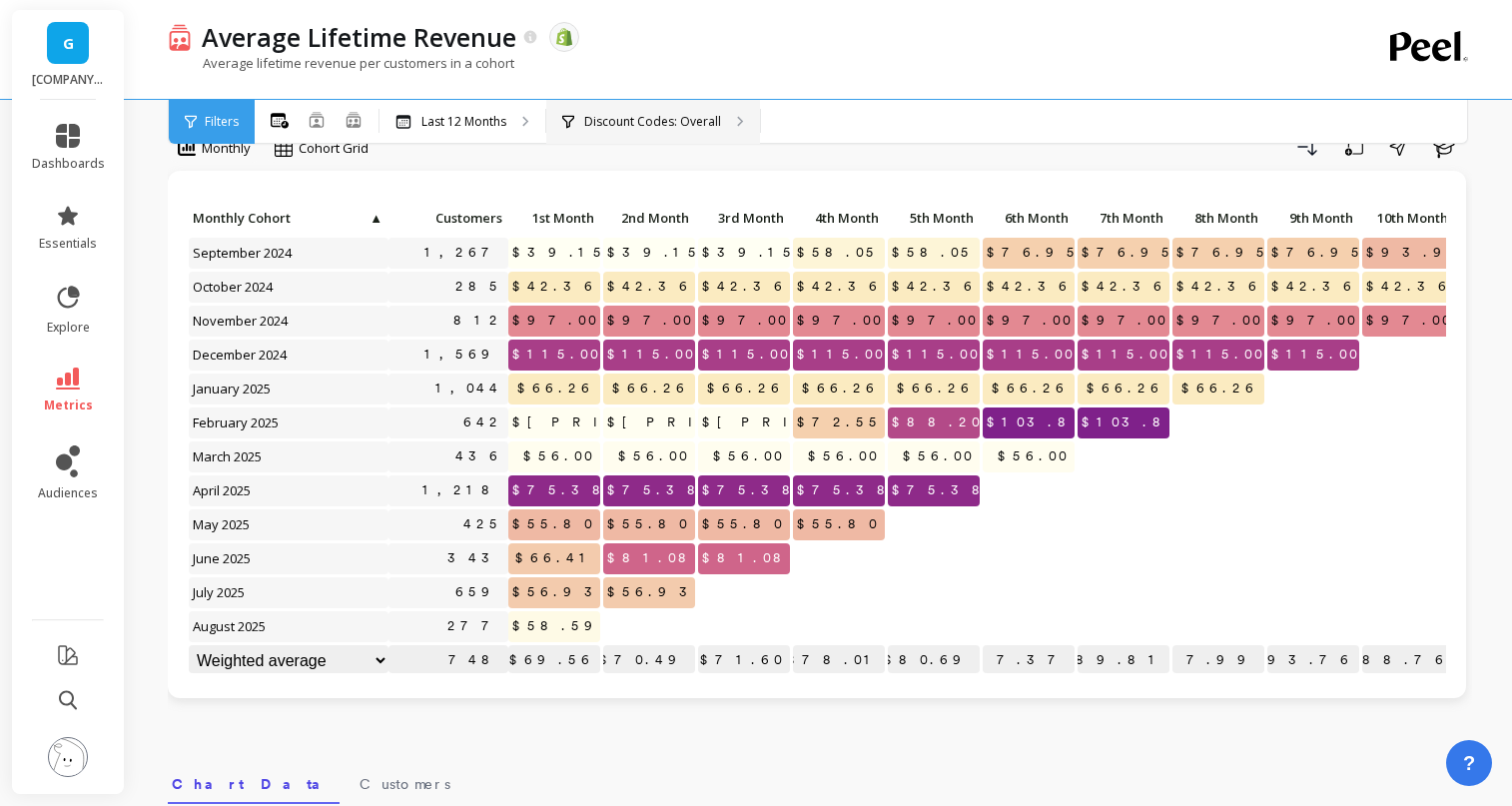 click on "Discount Codes: Overall" at bounding box center (653, 122) 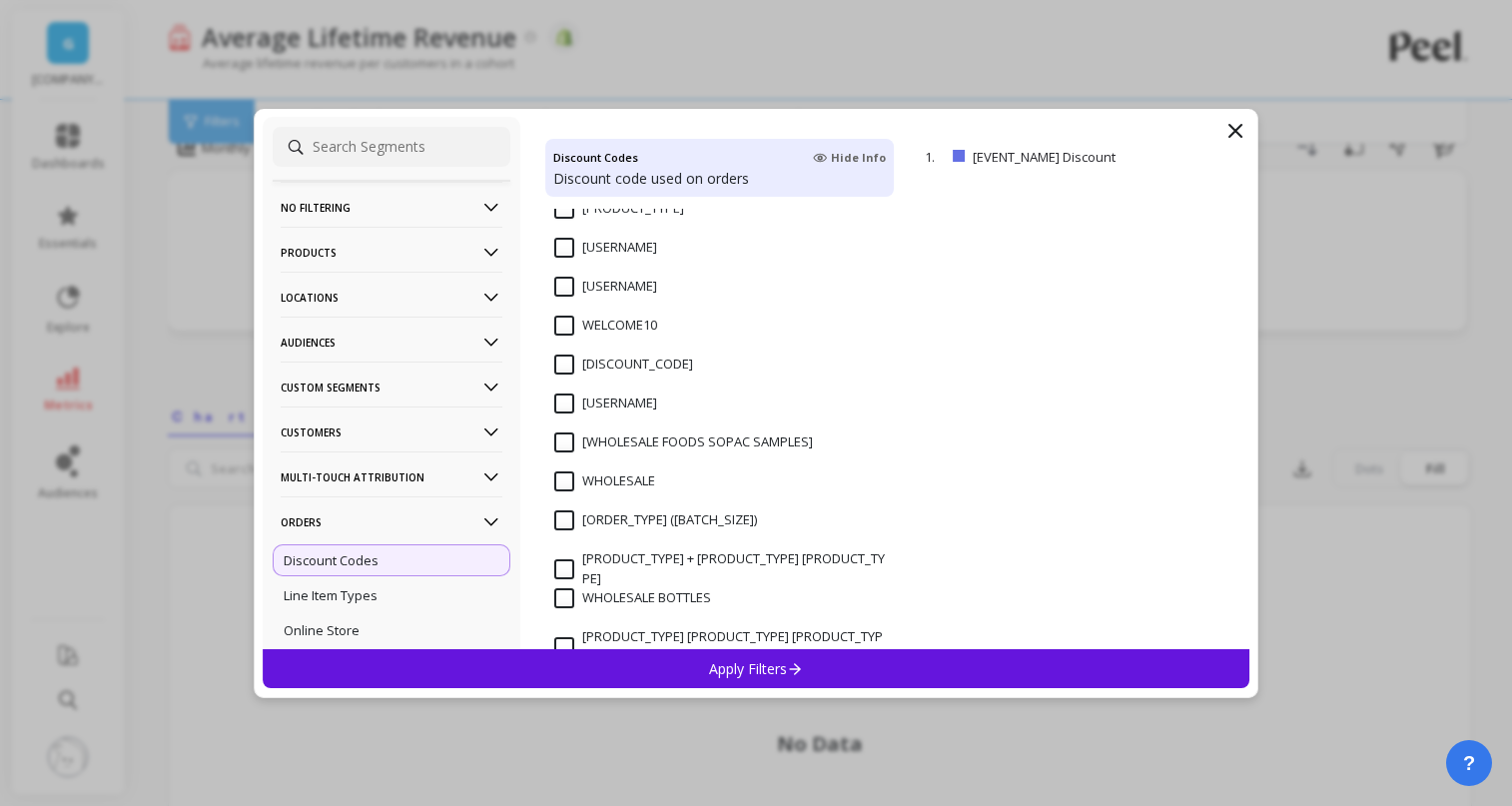 scroll, scrollTop: 28294, scrollLeft: 0, axis: vertical 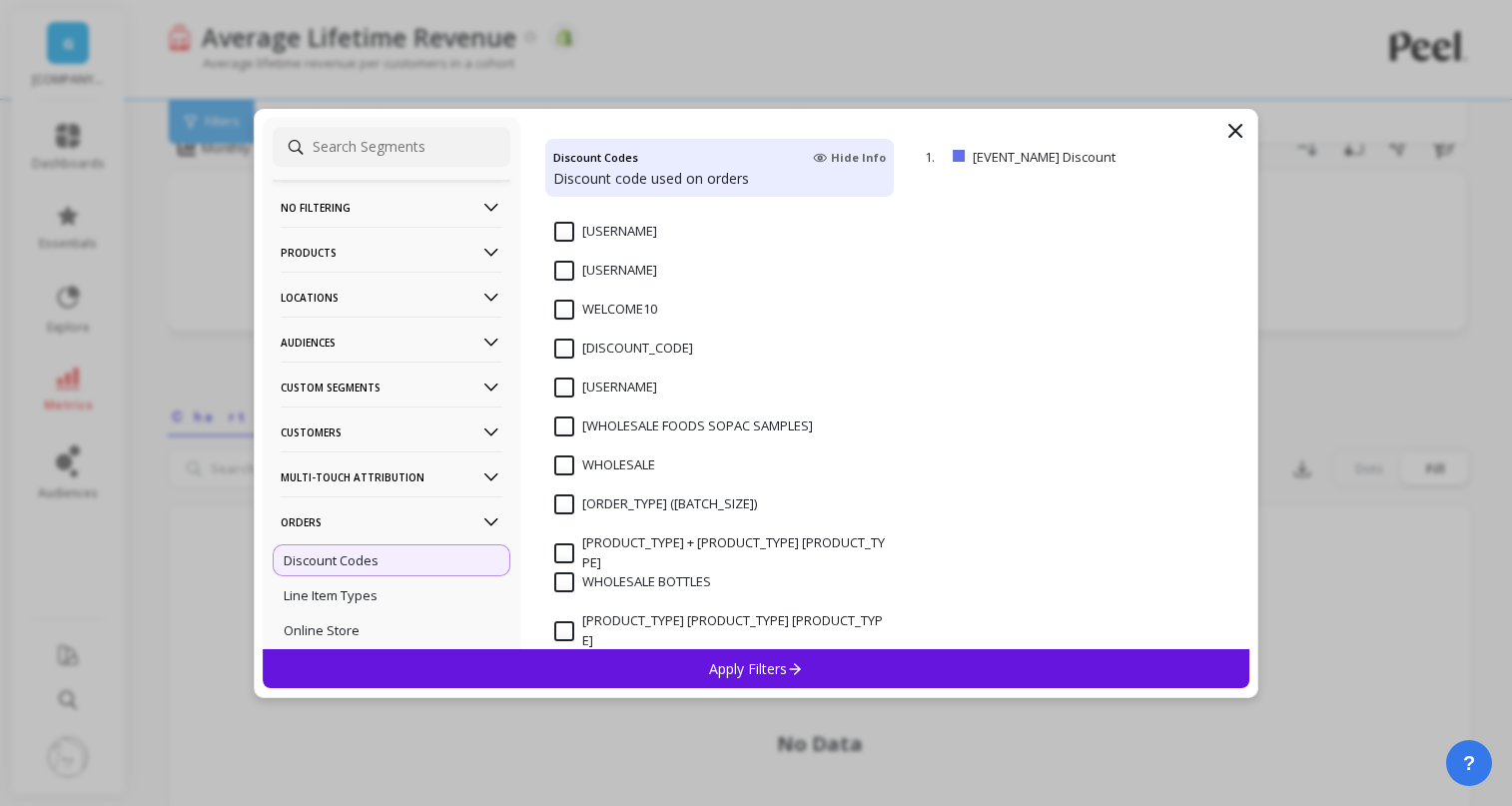 click on "[USERNAME]" at bounding box center [605, 271] 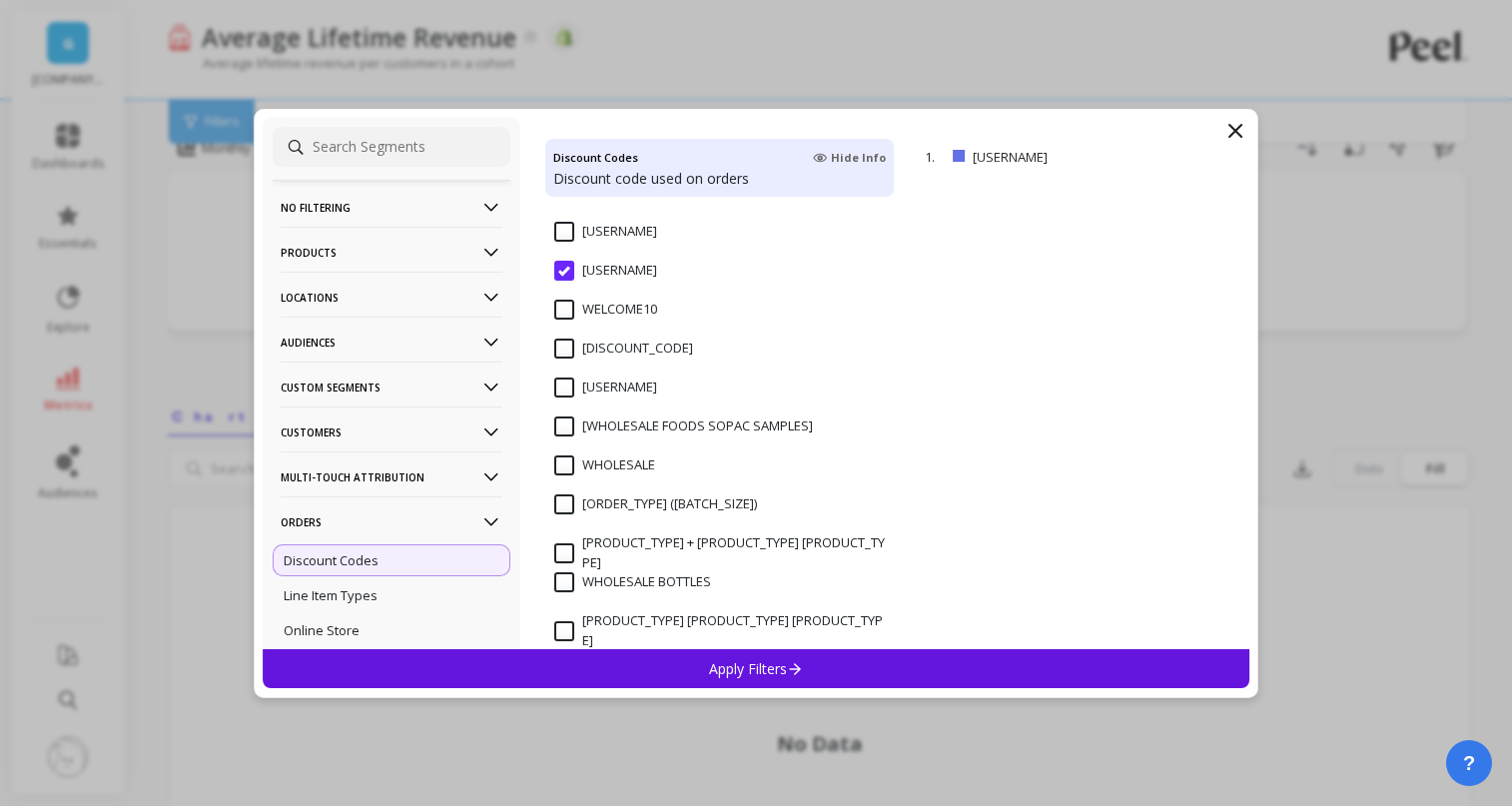 click on "Apply Filters" at bounding box center (756, 668) 